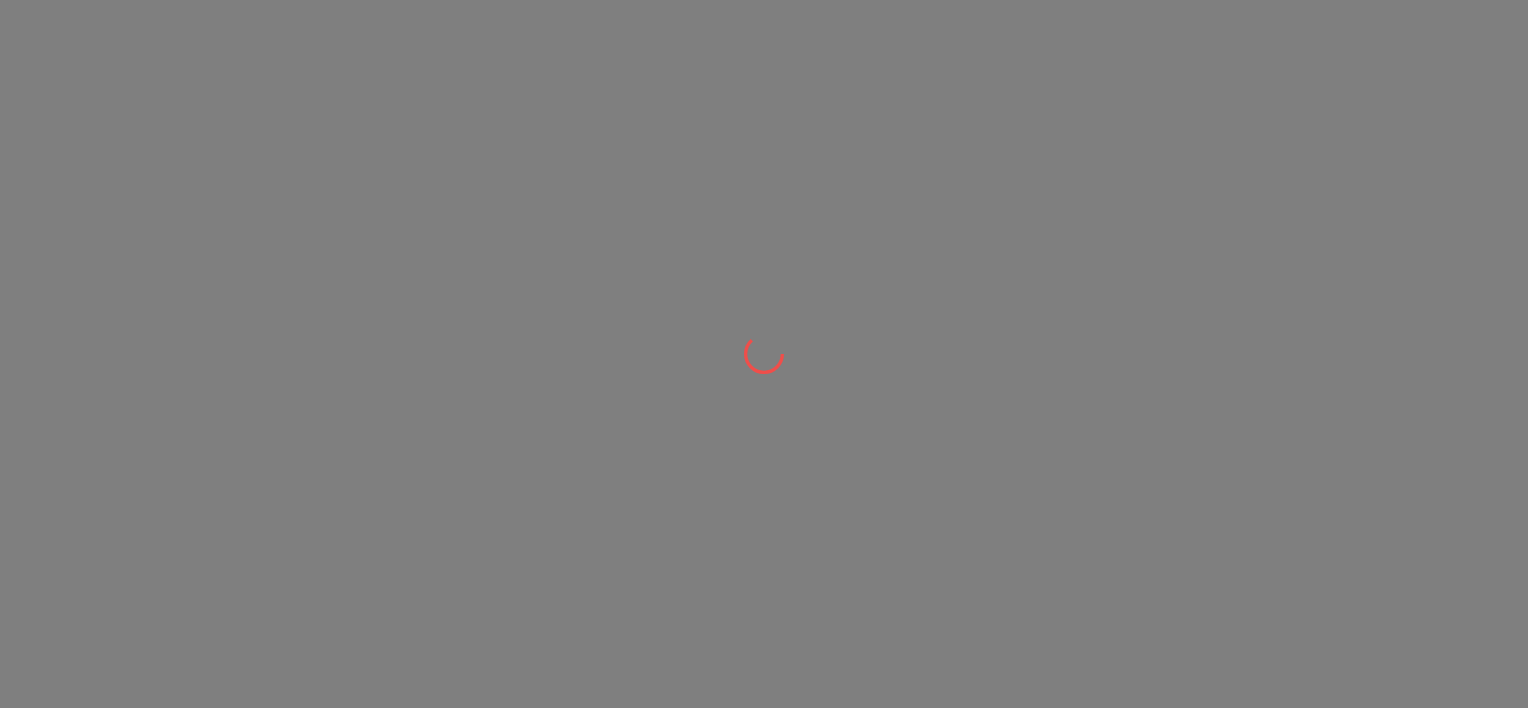 scroll, scrollTop: 0, scrollLeft: 0, axis: both 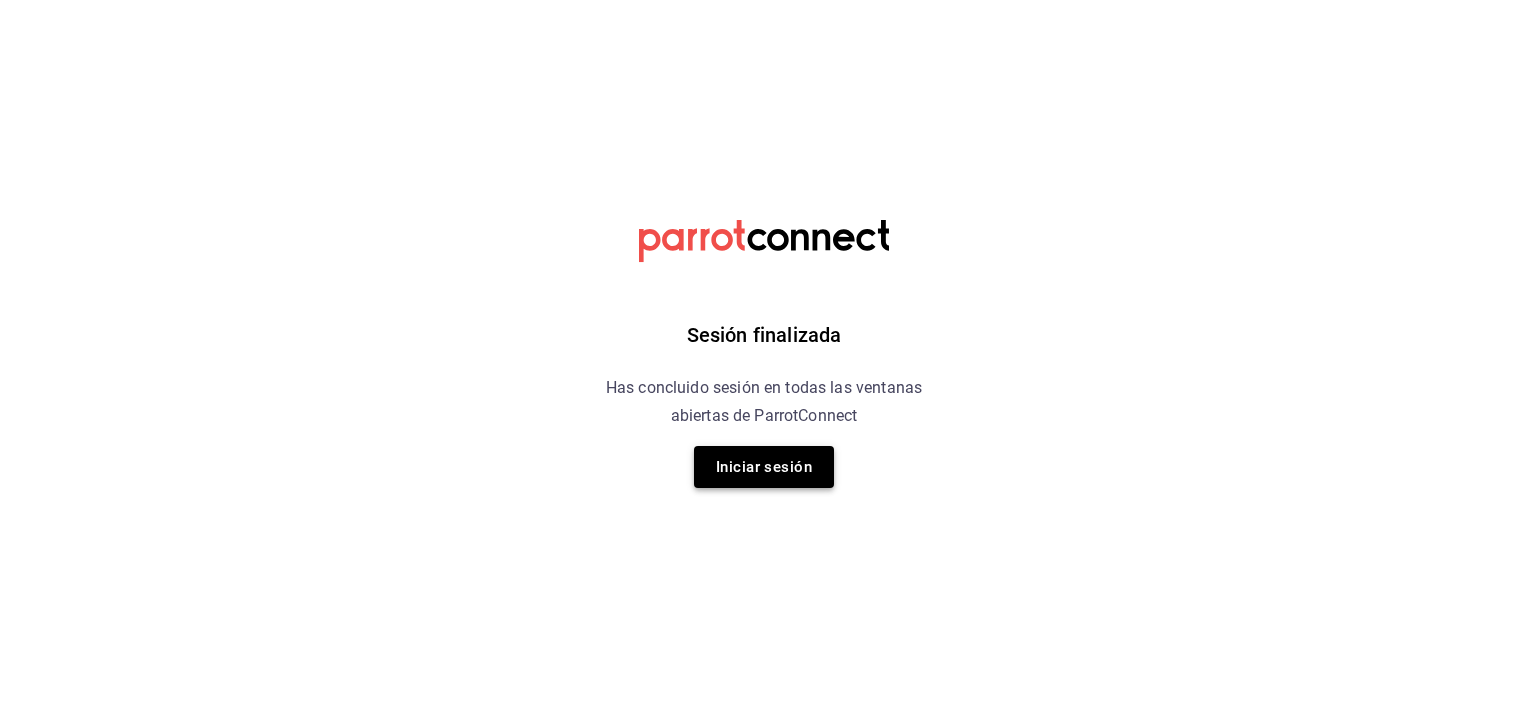 click on "Iniciar sesión" at bounding box center [764, 467] 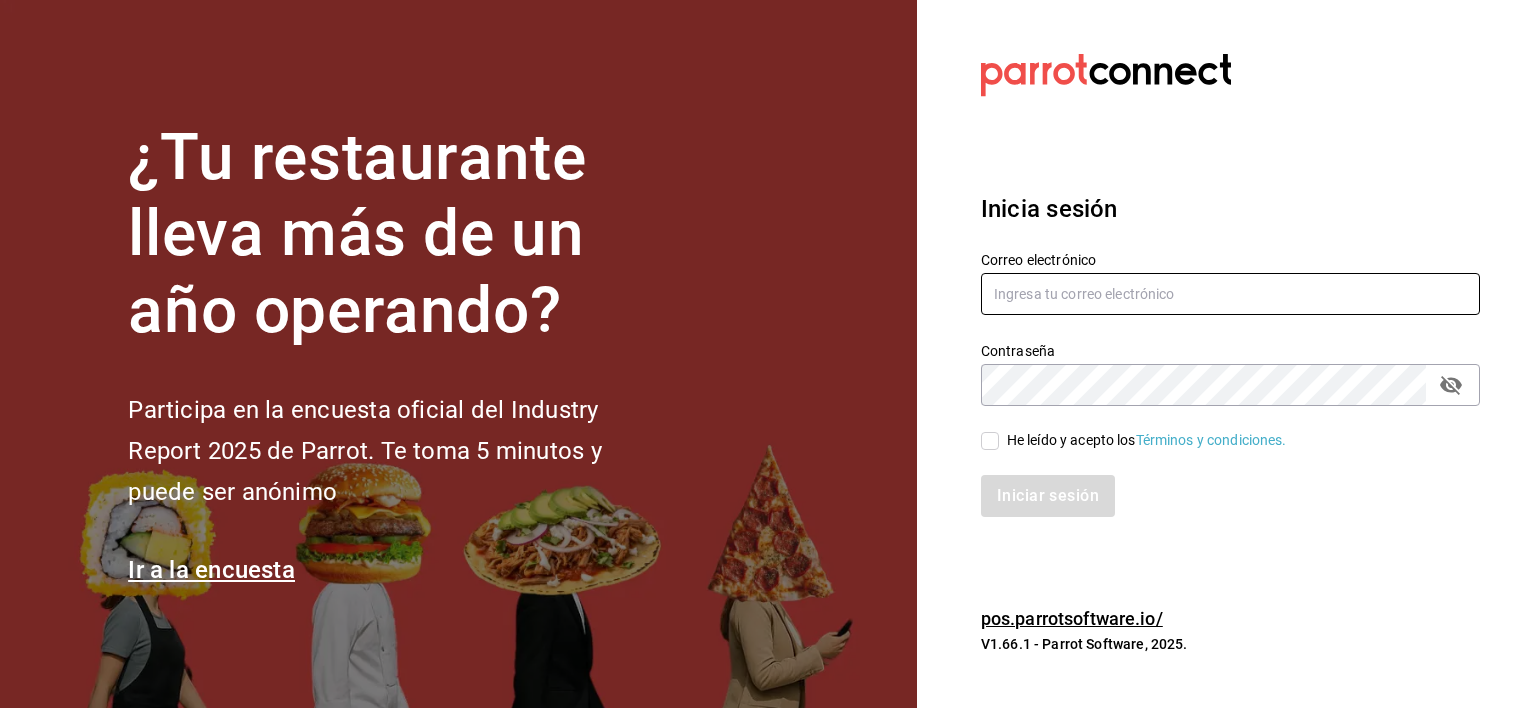 type on "hotaru.lomas@grupocosteno.com" 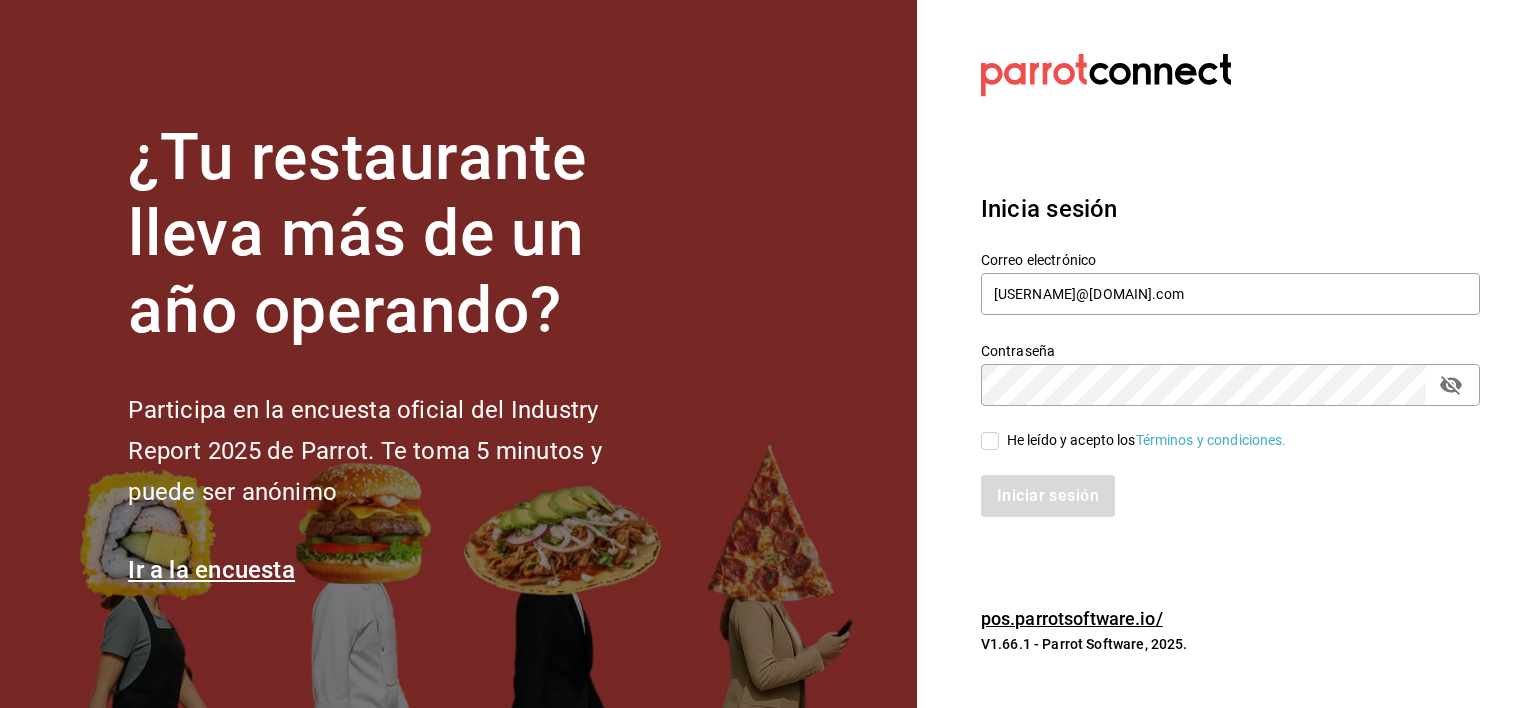 click on "He leído y acepto los  Términos y condiciones." at bounding box center (990, 441) 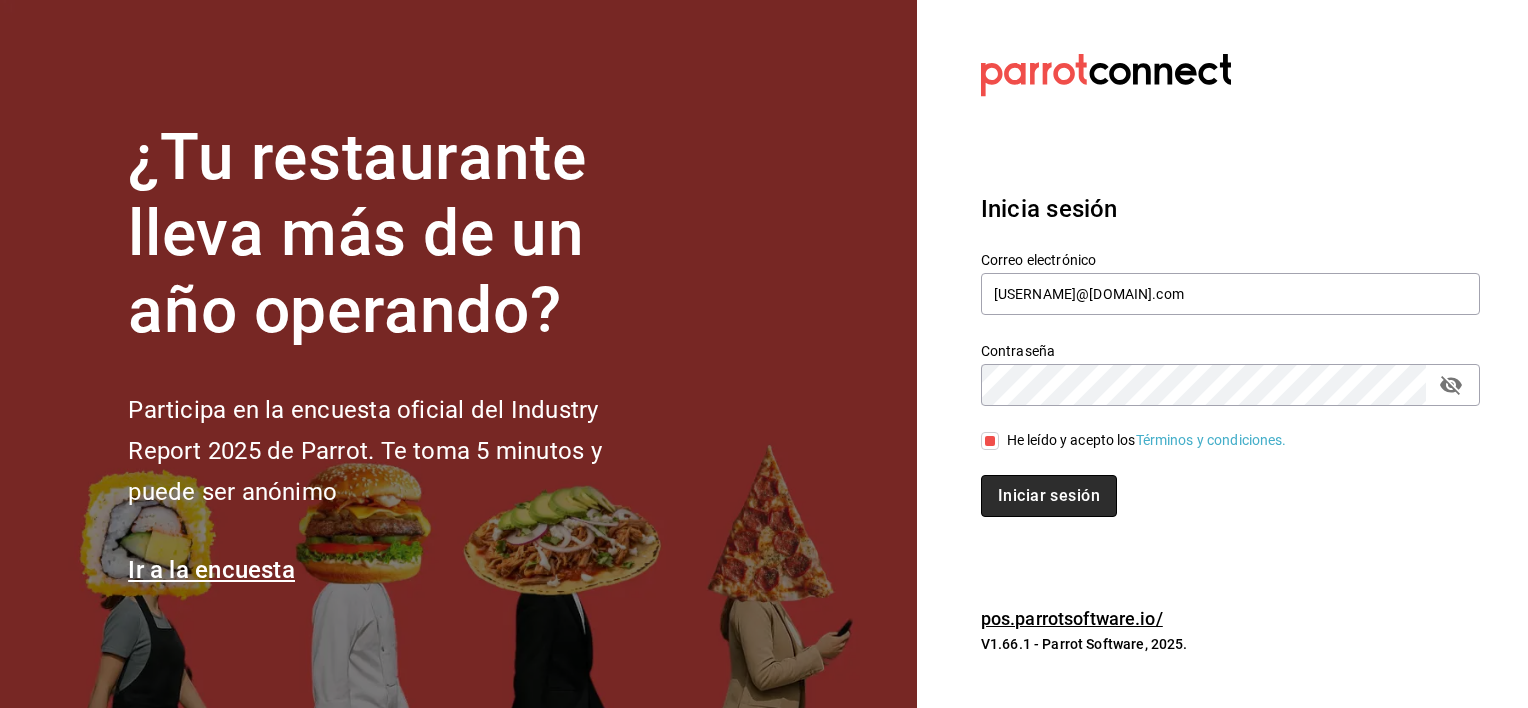 click on "Iniciar sesión" at bounding box center (1049, 496) 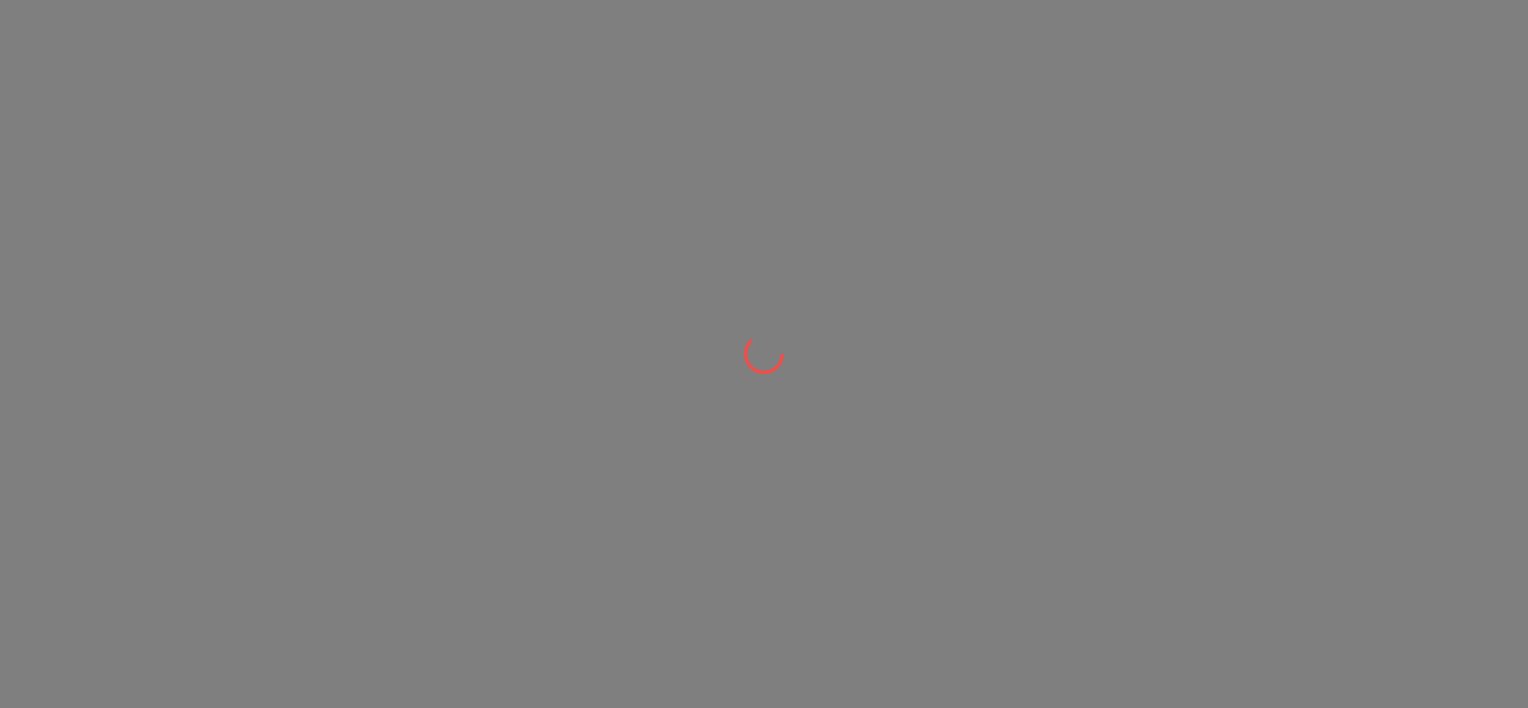 scroll, scrollTop: 0, scrollLeft: 0, axis: both 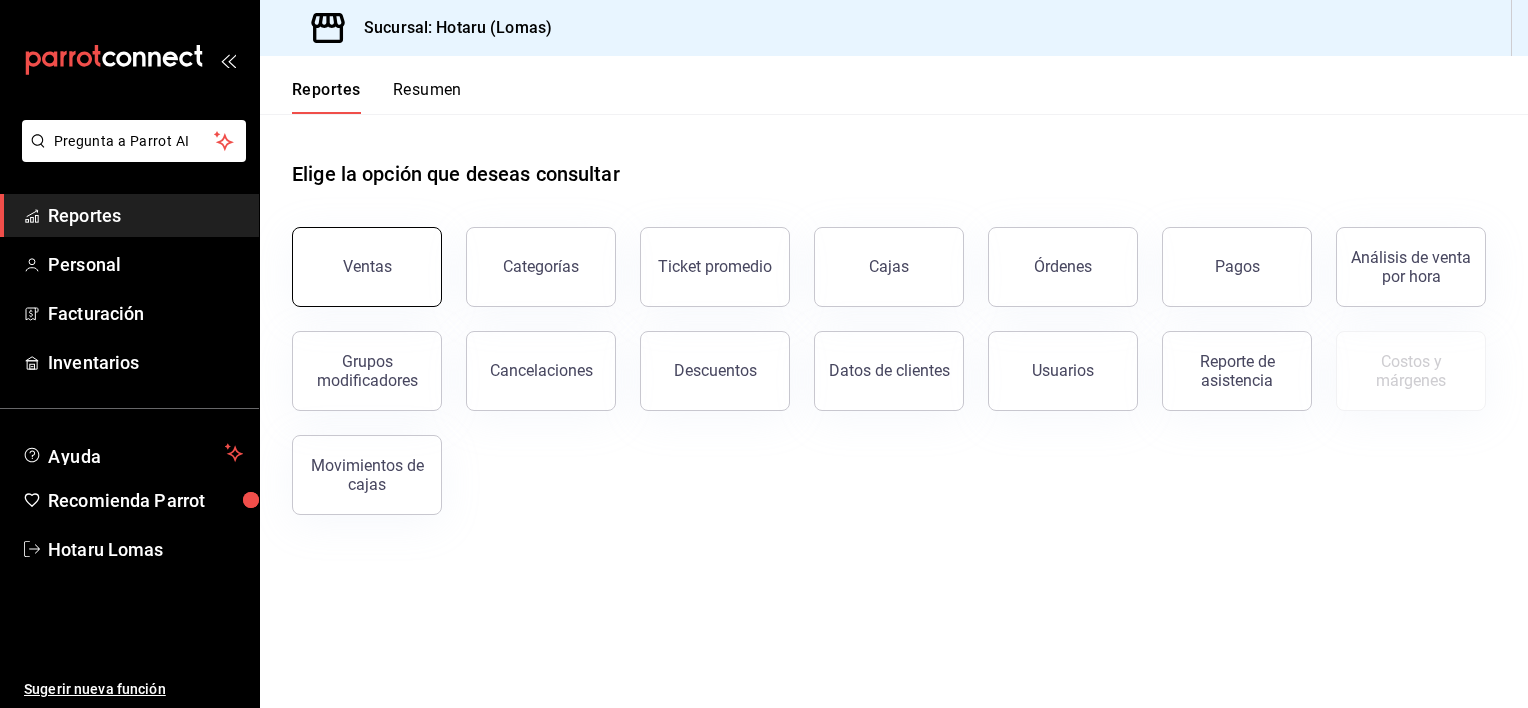 click on "Ventas" at bounding box center [367, 266] 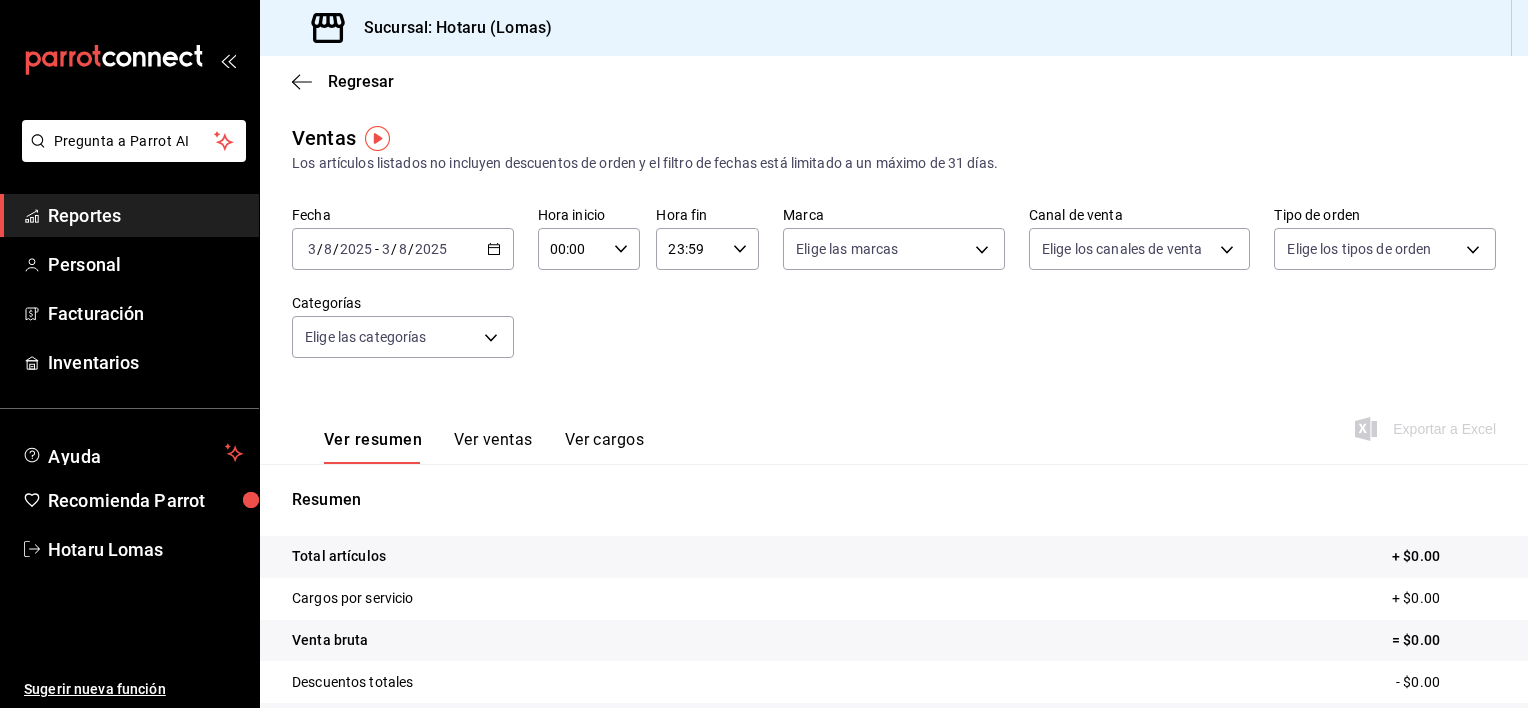 click on "Ver ventas" at bounding box center (493, 447) 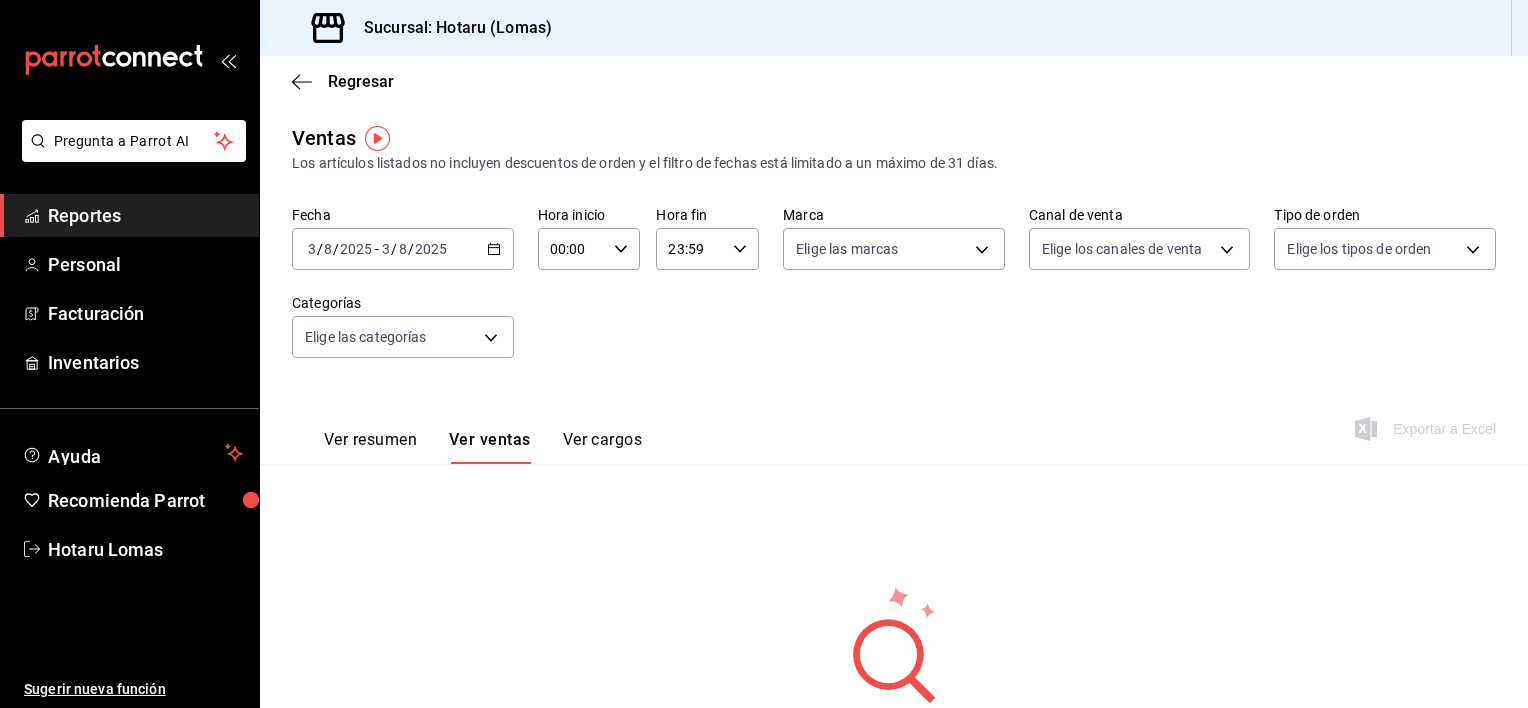 click on "2025-08-03 3 / 8 / 2025 - 2025-08-03 3 / 8 / 2025" at bounding box center [403, 249] 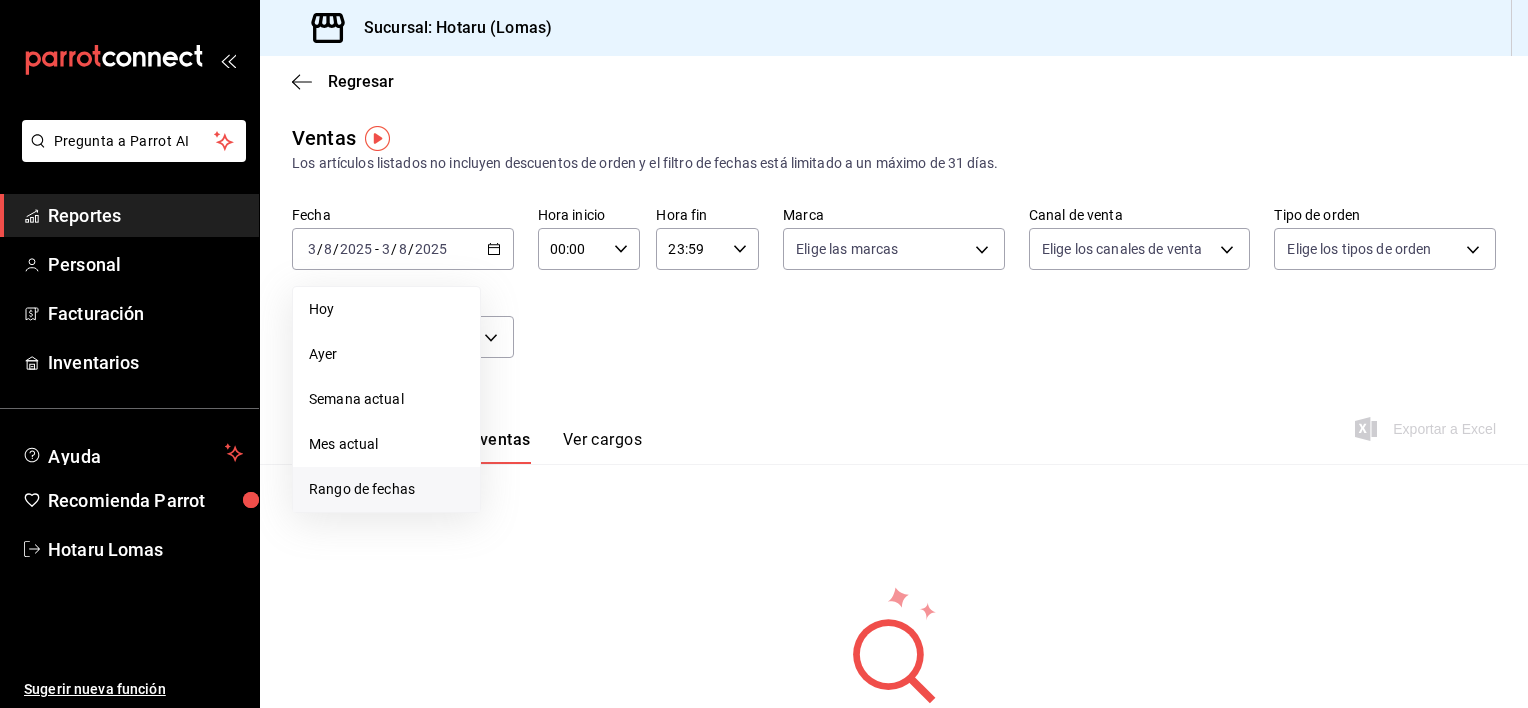 click on "Rango de fechas" at bounding box center [386, 489] 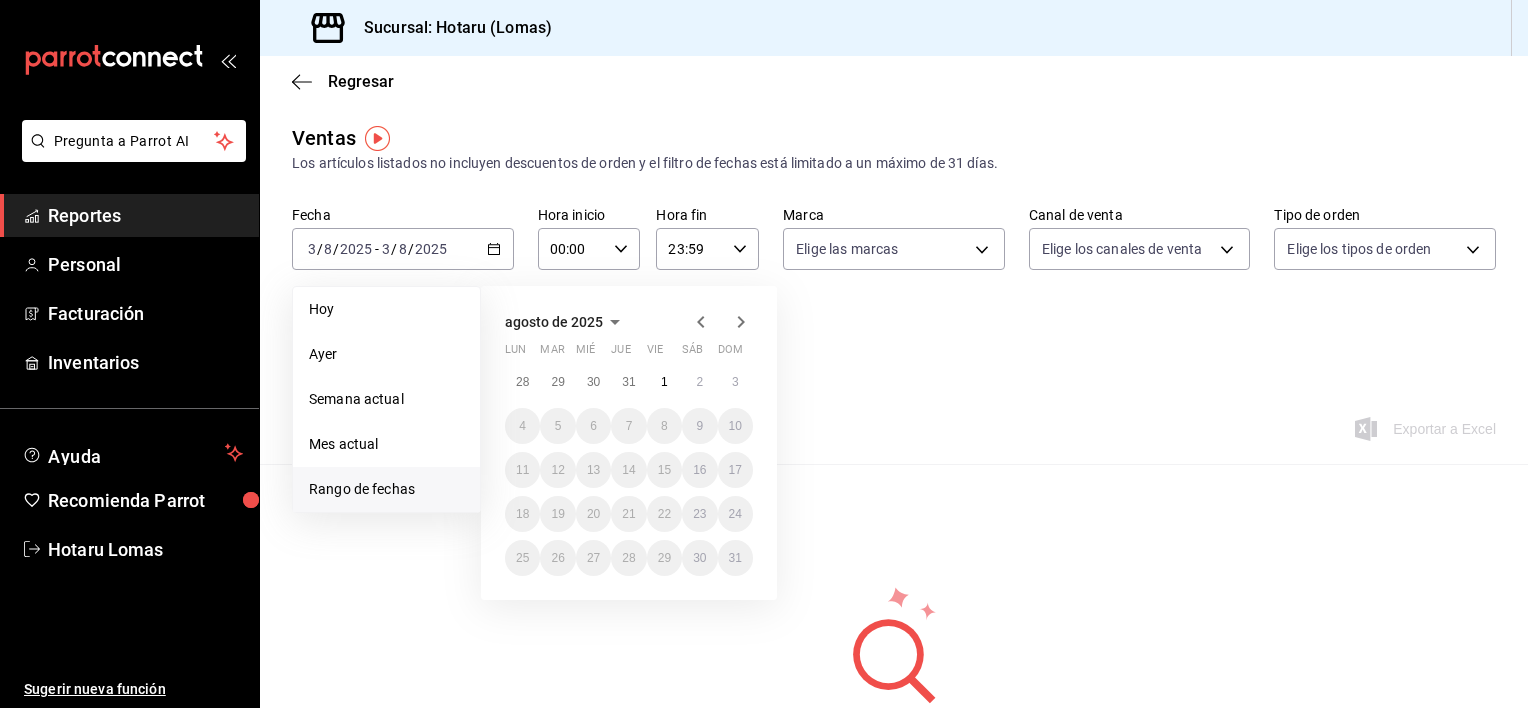 click 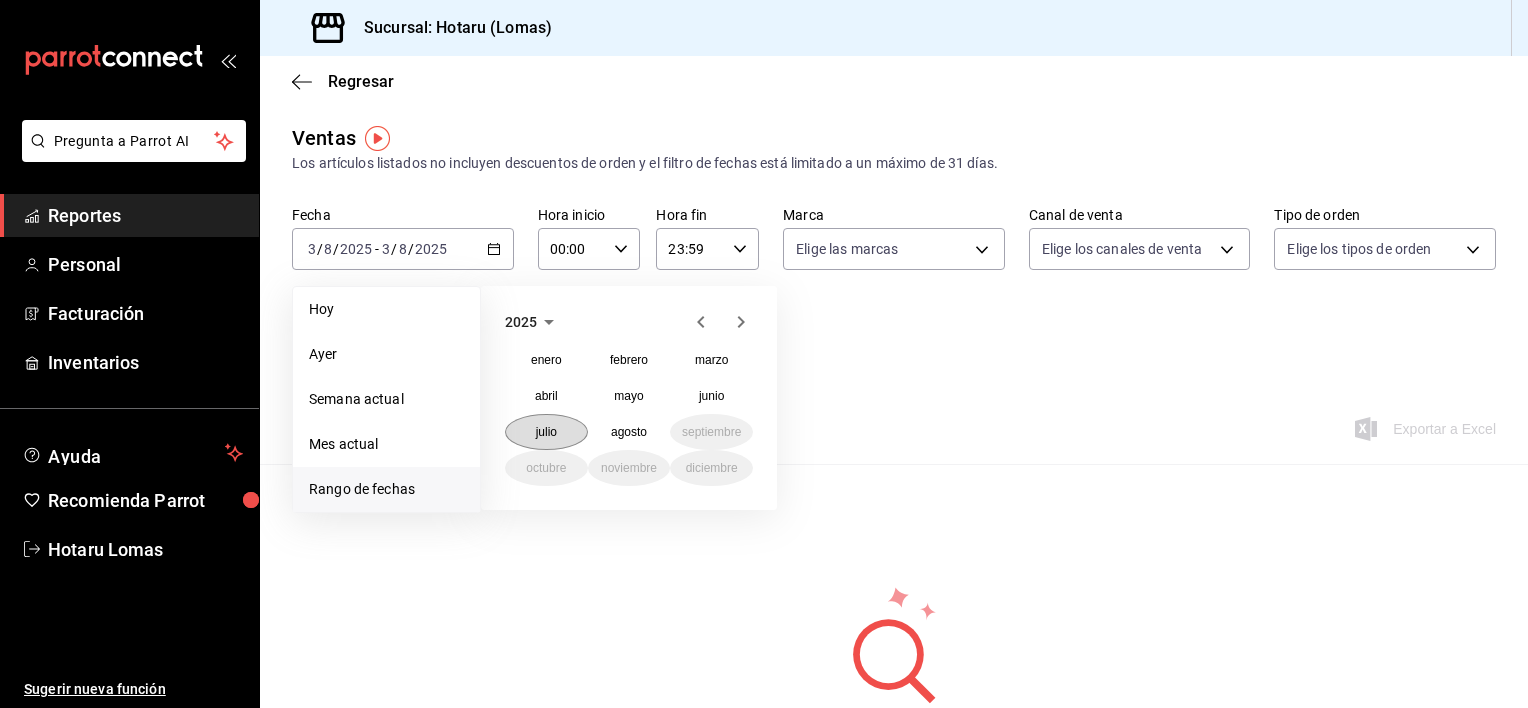 click on "julio" at bounding box center (546, 432) 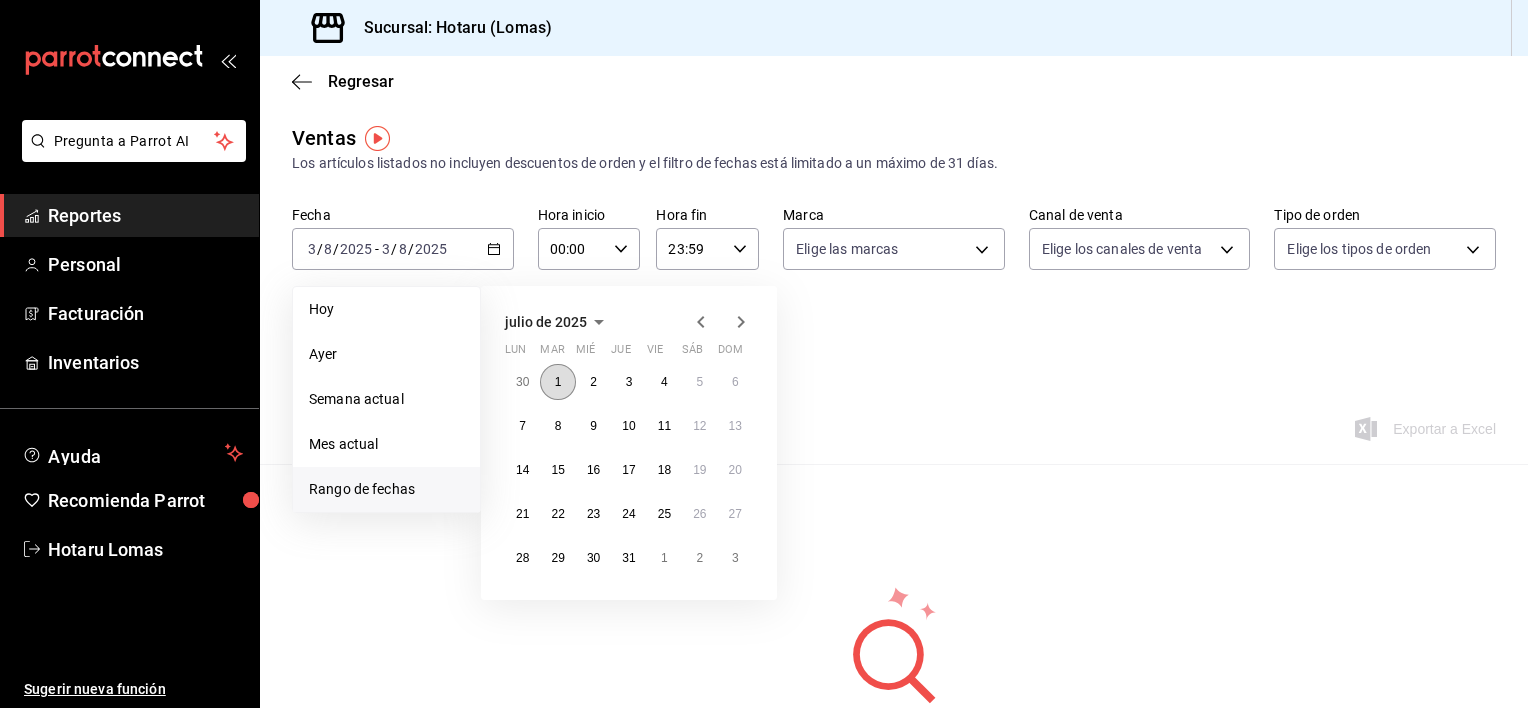 click on "1" at bounding box center (557, 382) 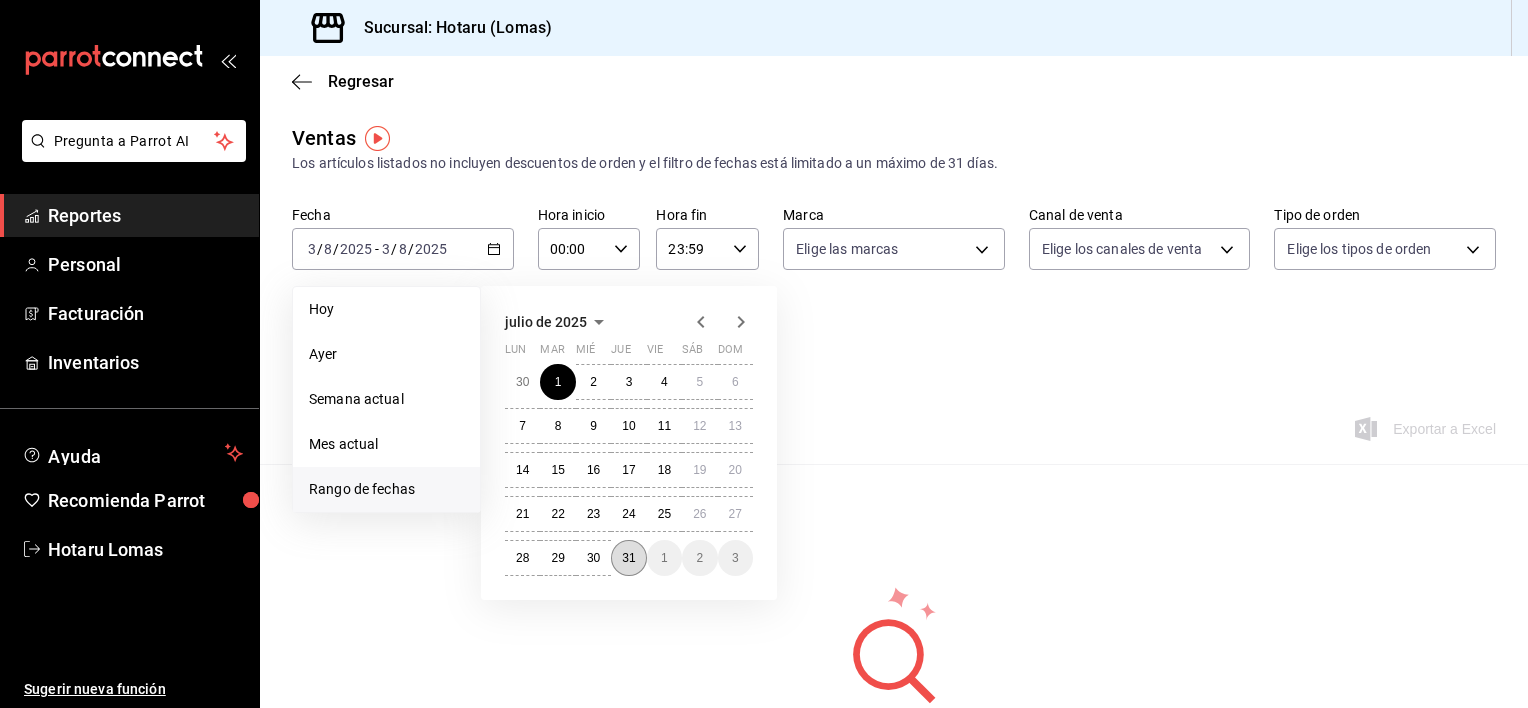 click on "31" at bounding box center [628, 558] 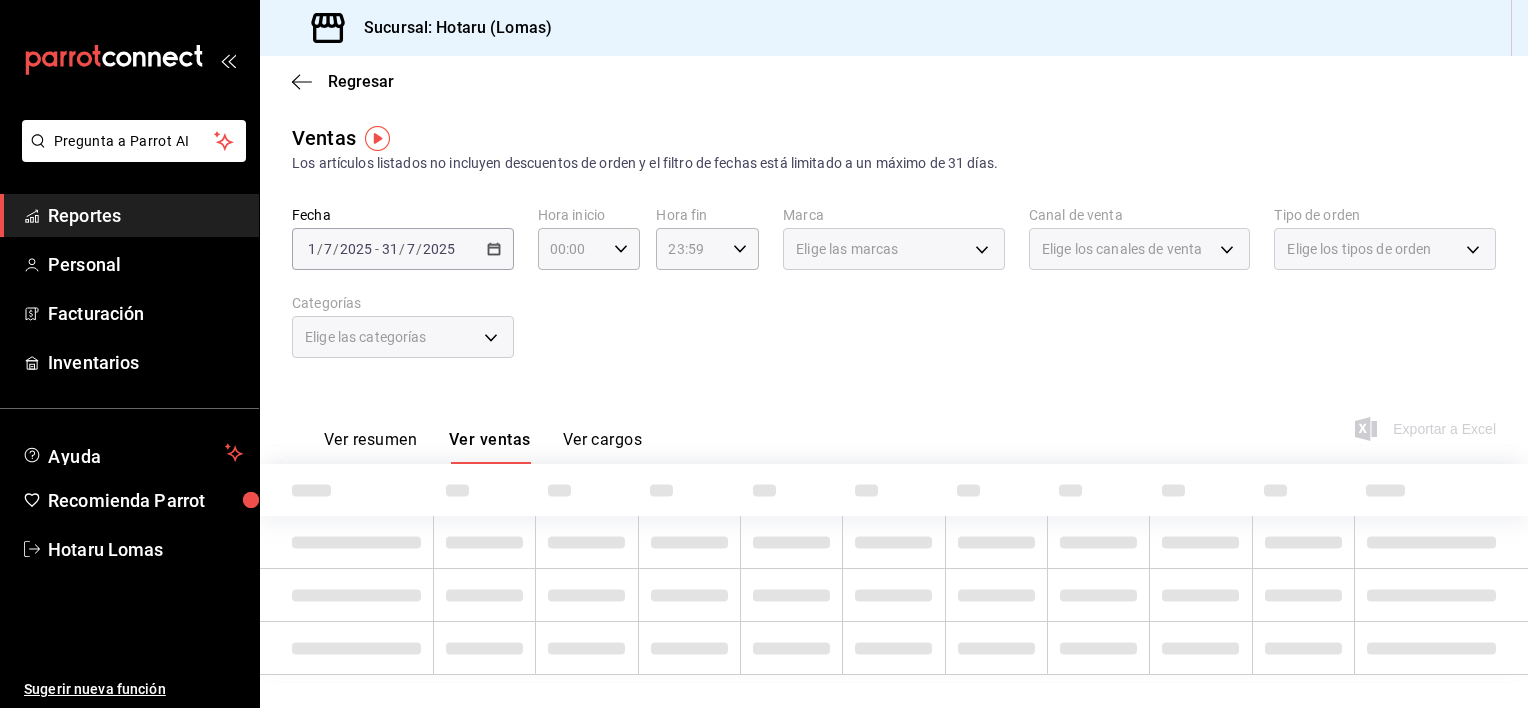 click on "Elige las categorías" at bounding box center (403, 337) 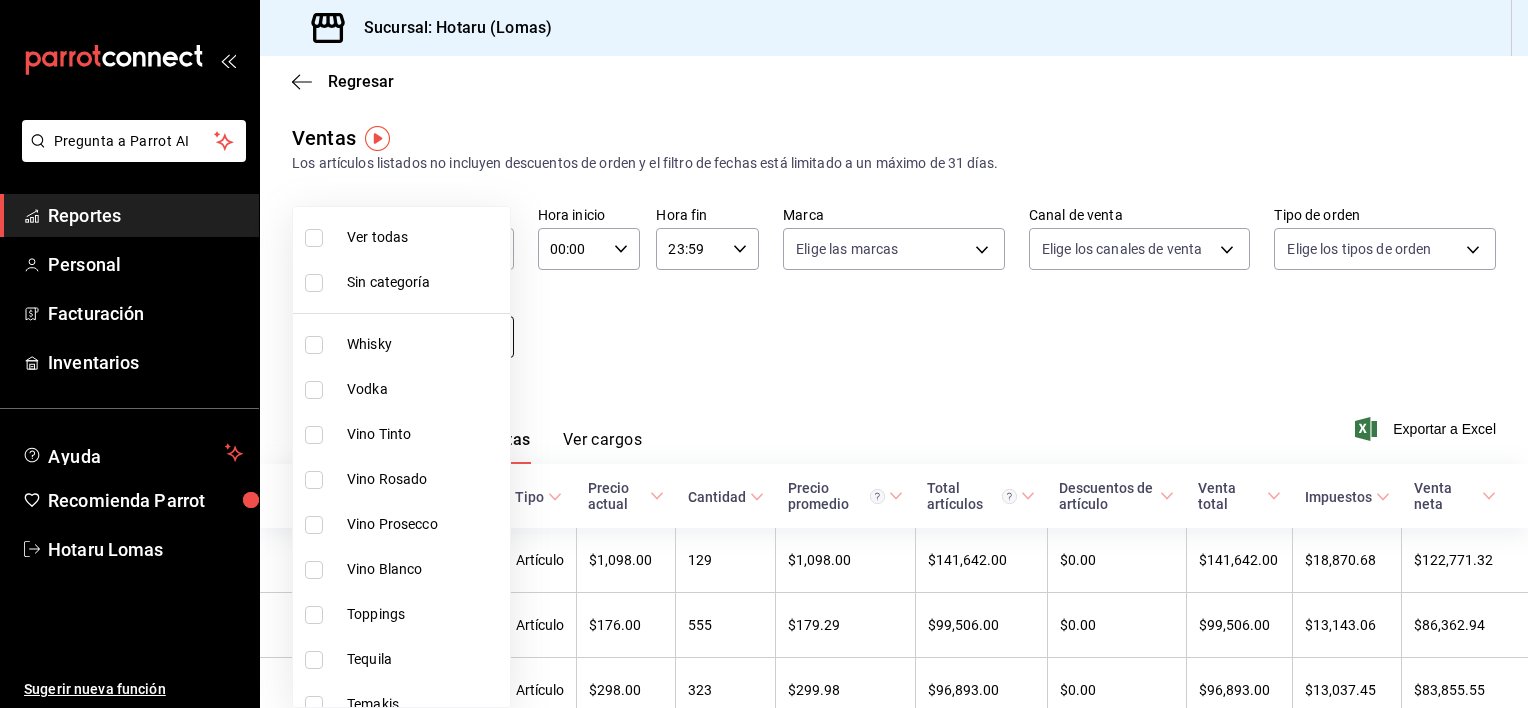 click on "Pregunta a Parrot AI Reportes   Personal   Facturación   Inventarios   Ayuda Recomienda Parrot   Hotaru Lomas   Sugerir nueva función   Sucursal: Hotaru (Lomas) Regresar Ventas Los artículos listados no incluyen descuentos de orden y el filtro de fechas está limitado a un máximo de 31 días. Fecha [DATE] 1 / [DAY] / [YEAR] - [DATE] 31 / [DAY] / [YEAR] Hora inicio 00:00 Hora inicio Hora fin 23:59 Hora fin Marca Elige las marcas Canal de venta Elige los canales de venta Tipo de orden Elige los tipos de orden Categorías Elige las categorías Ver resumen Ver ventas Ver cargos Exportar a Excel Nombre Tipo de artículo Tipo Precio actual Cantidad Precio promedio   Total artículos   Descuentos de artículo Venta total Impuestos Venta neta Experiencia Omakase Alimentos Artículo $[PRICE] [QUANTITY] $[PRICE] $[PRICE] $0.00 $[PRICE] $[PRICE] $[PRICE] Crab Hand Roll Alimentos Artículo $[PRICE] [QUANTITY] $[PRICE]" at bounding box center [764, 354] 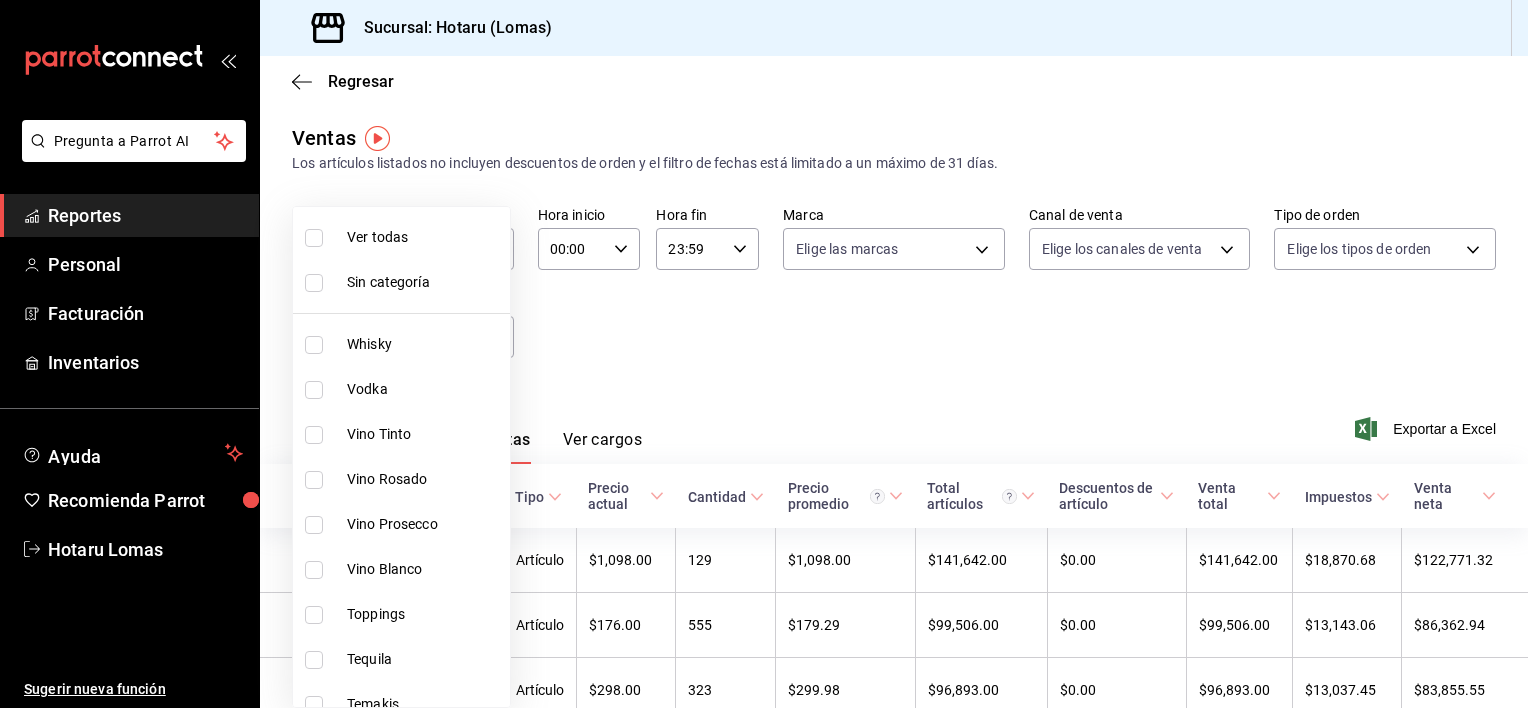 click on "Whisky" at bounding box center [424, 344] 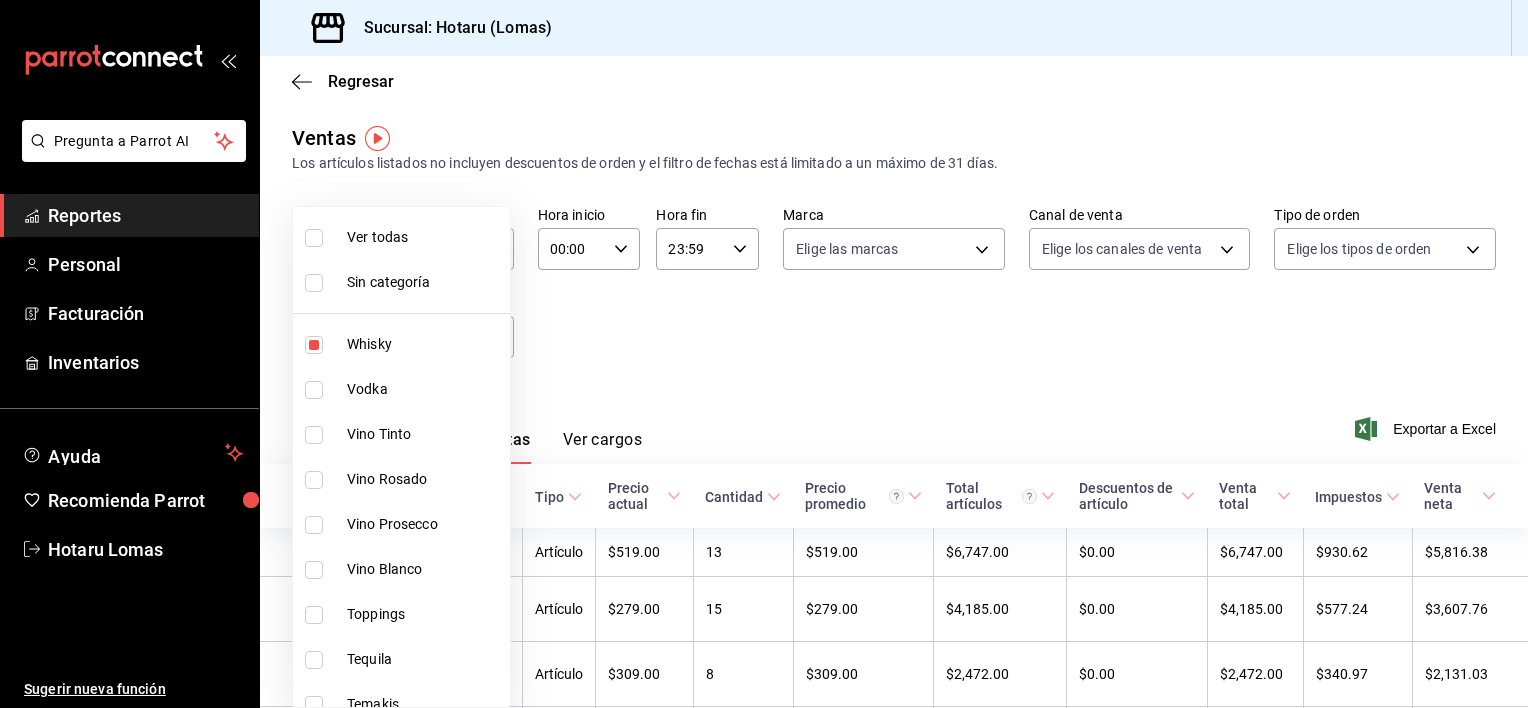 click on "Vodka" at bounding box center [424, 389] 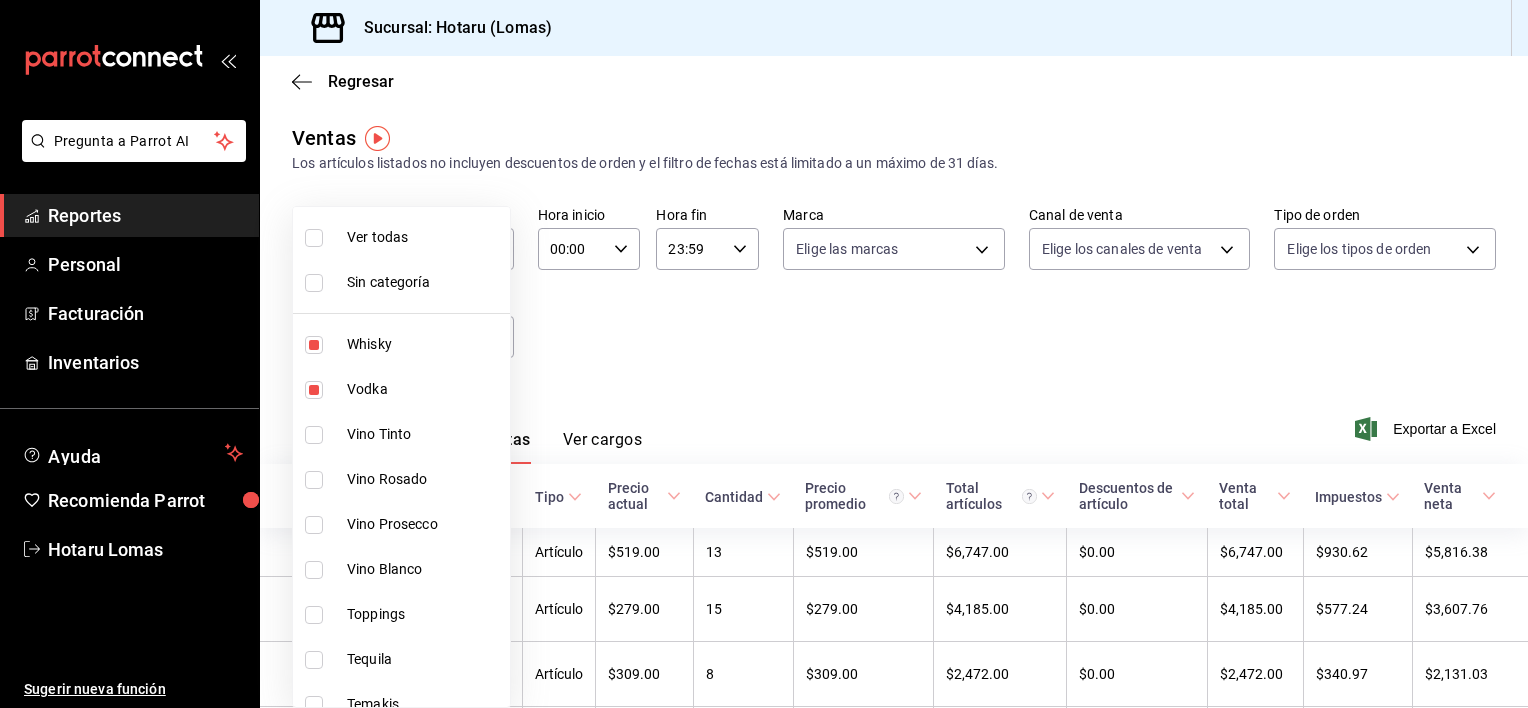 click on "Whisky" at bounding box center [424, 344] 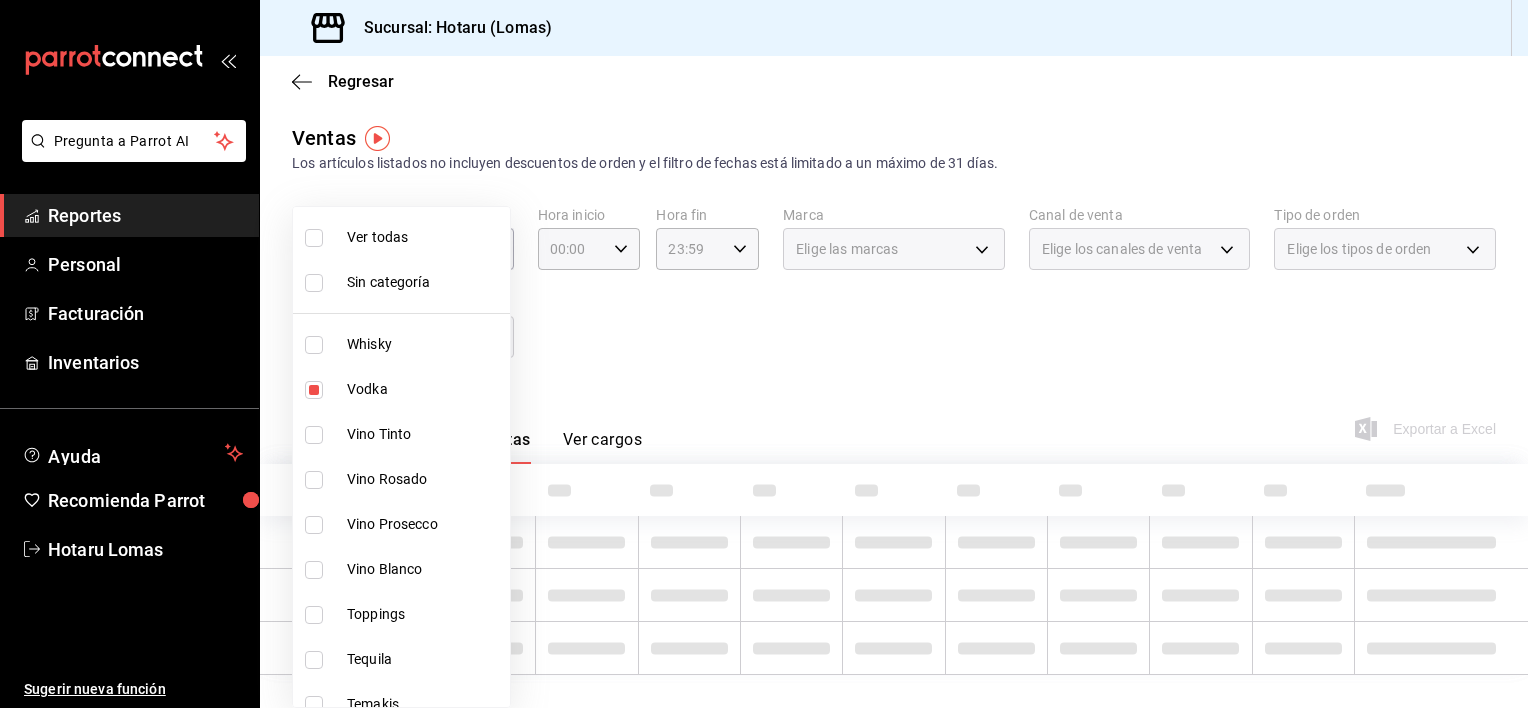 click on "Vodka" at bounding box center (424, 389) 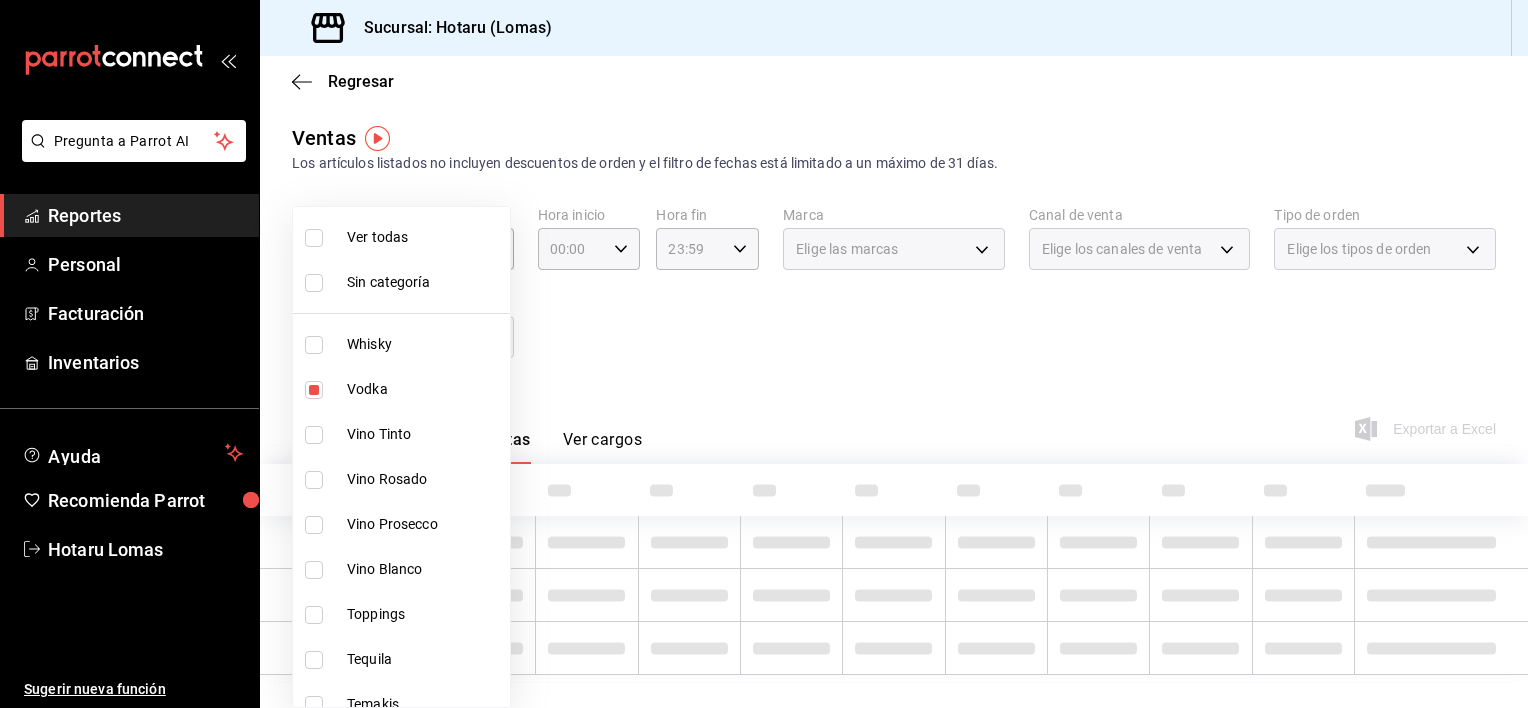 type 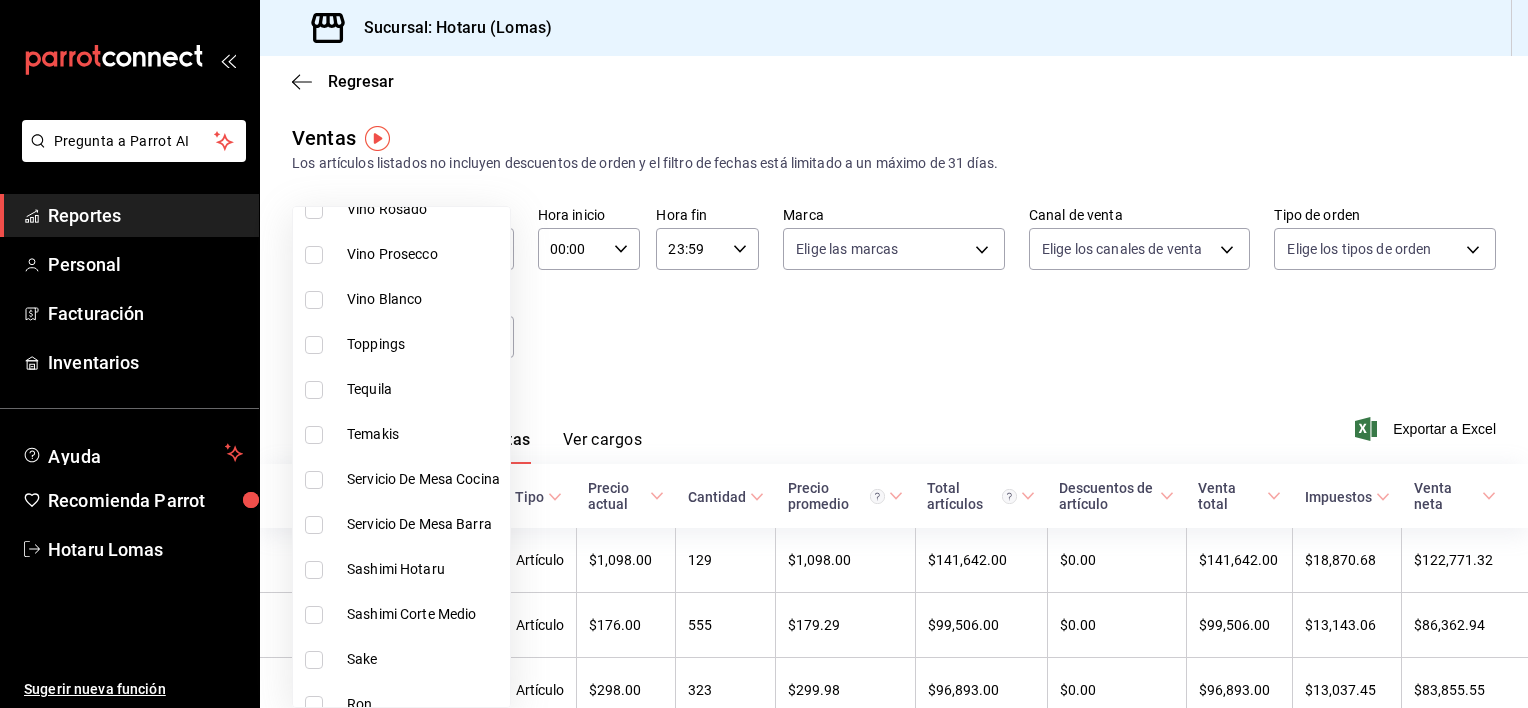 scroll, scrollTop: 292, scrollLeft: 0, axis: vertical 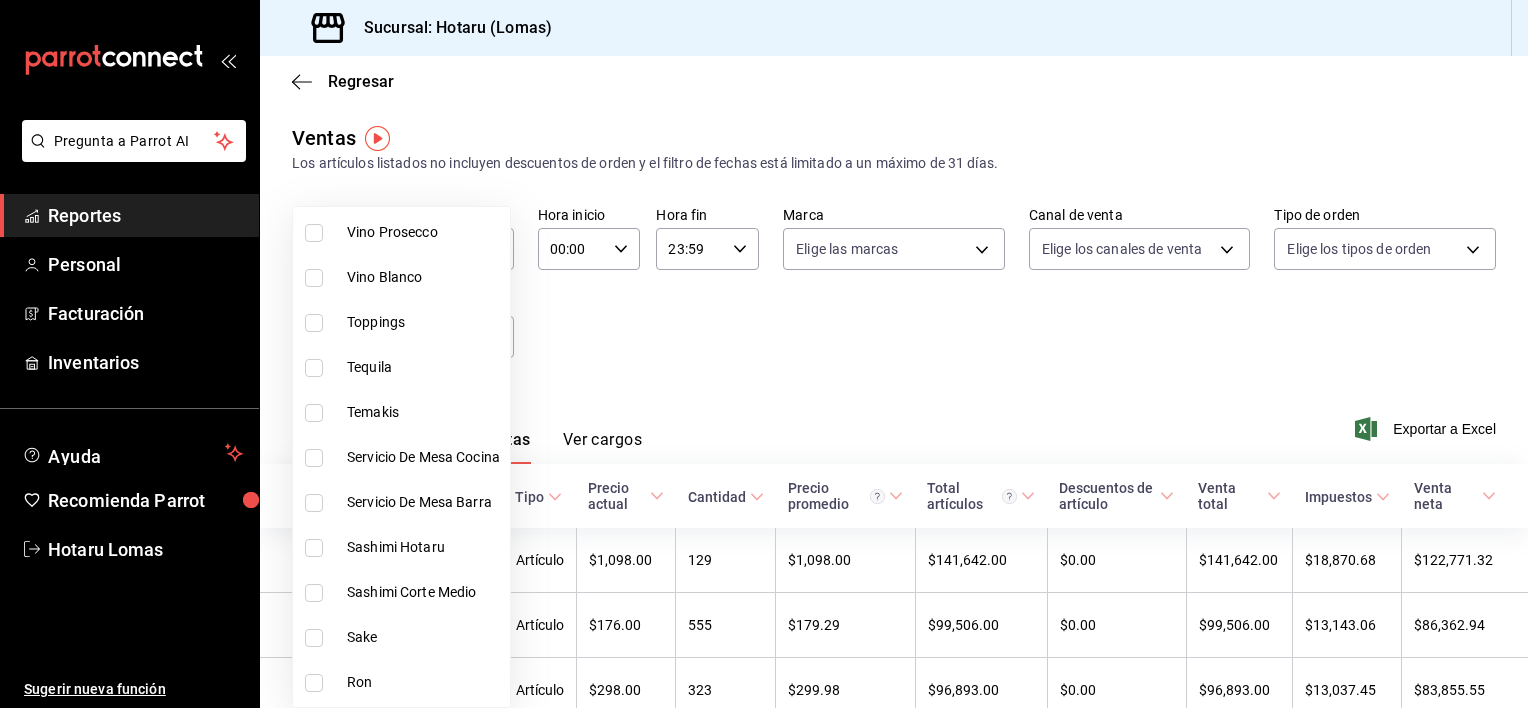 click on "Toppings" at bounding box center (401, 322) 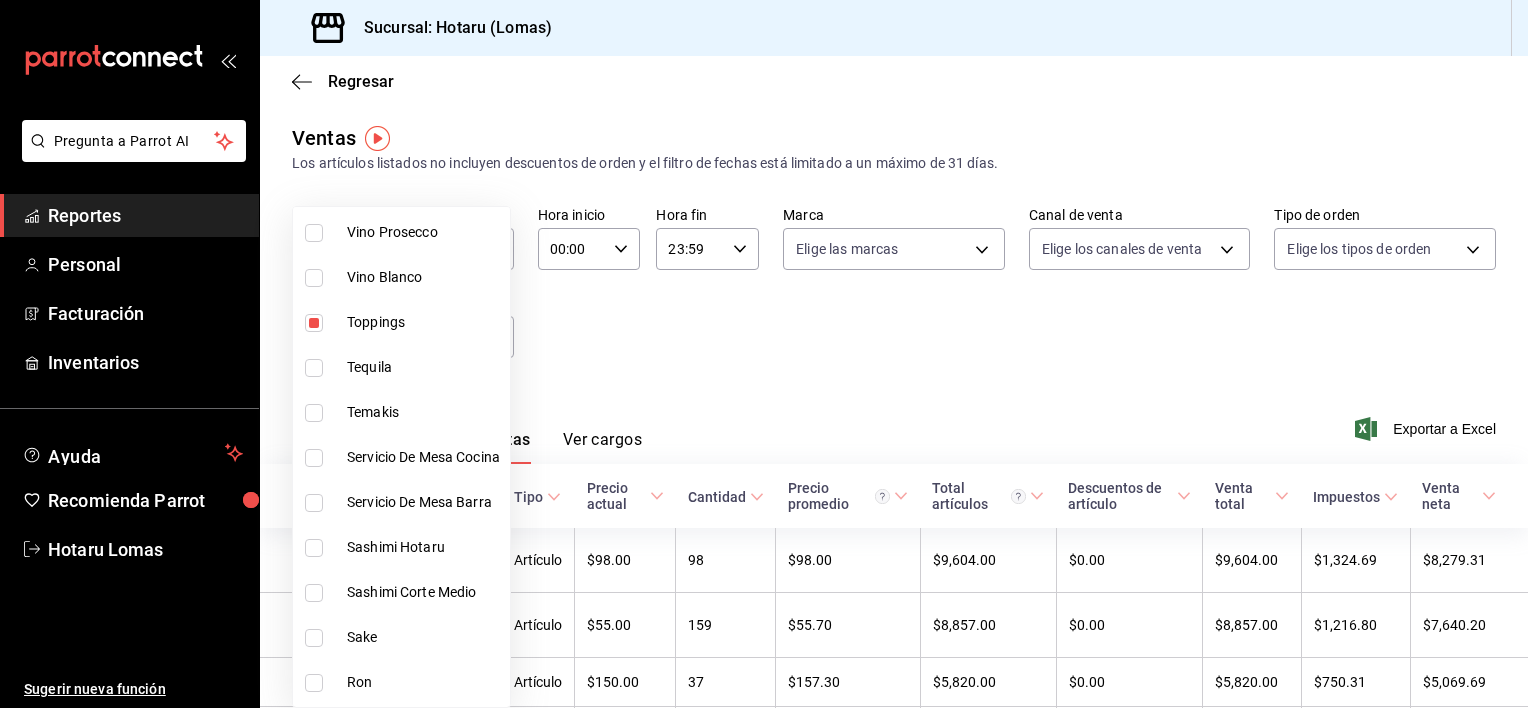 click on "Temakis" at bounding box center (424, 412) 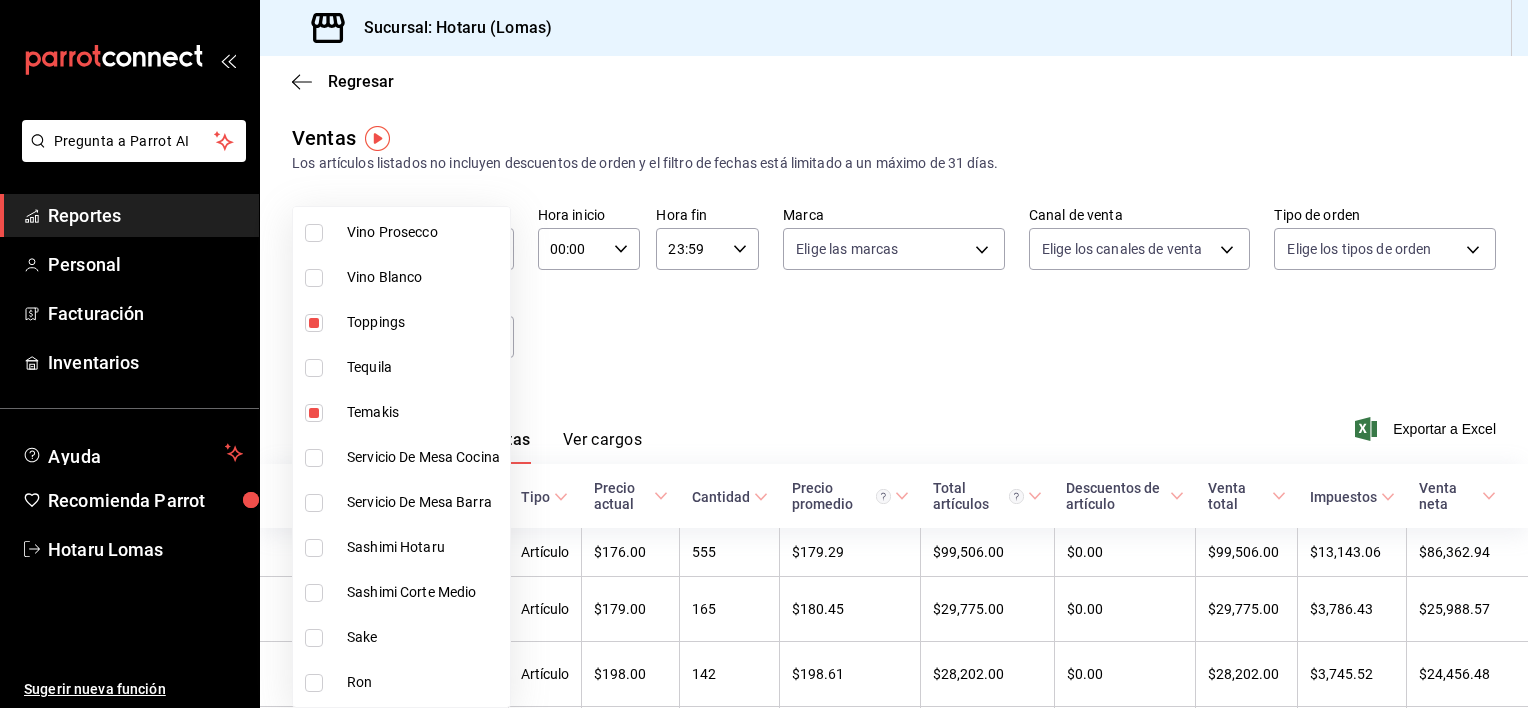 click on "Sashimi Hotaru" at bounding box center (424, 547) 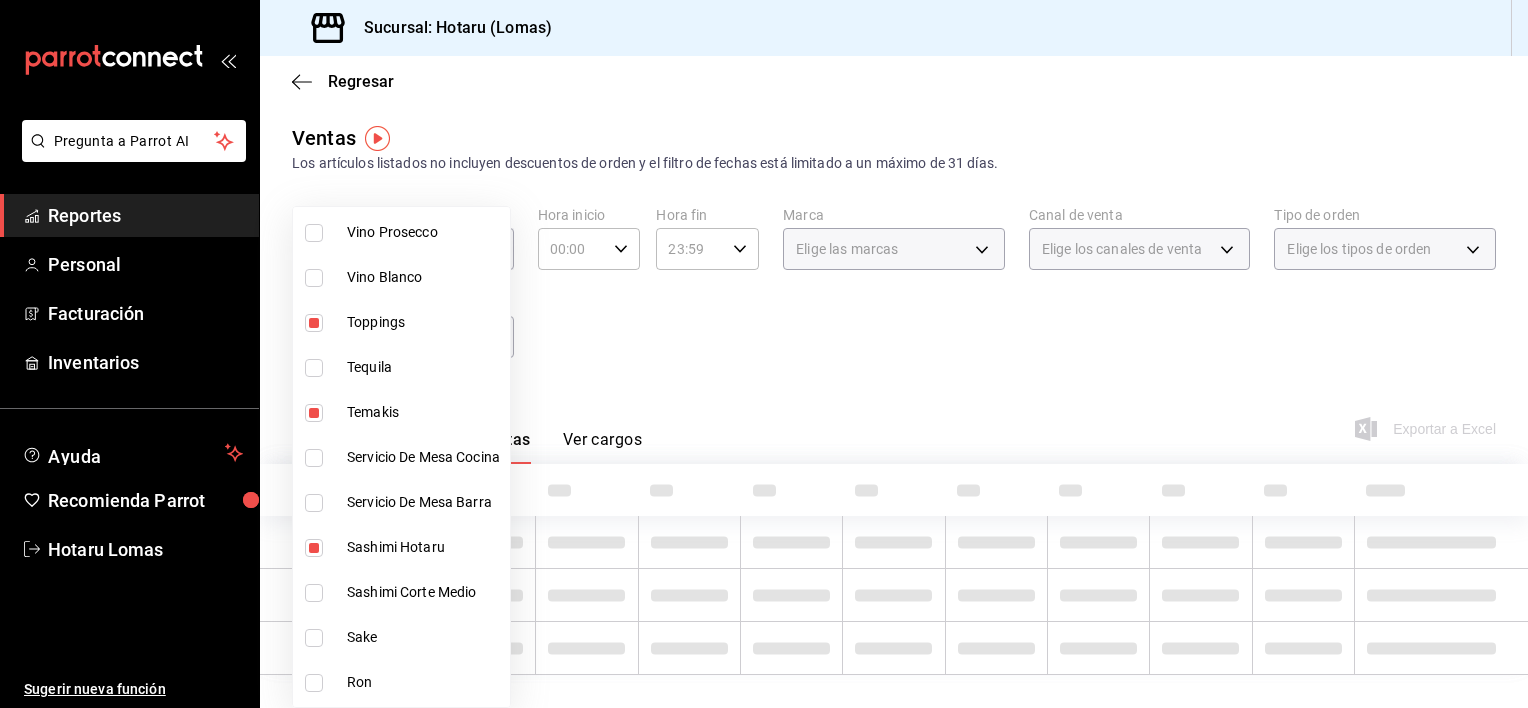 click on "Sashimi Corte Medio" at bounding box center [424, 592] 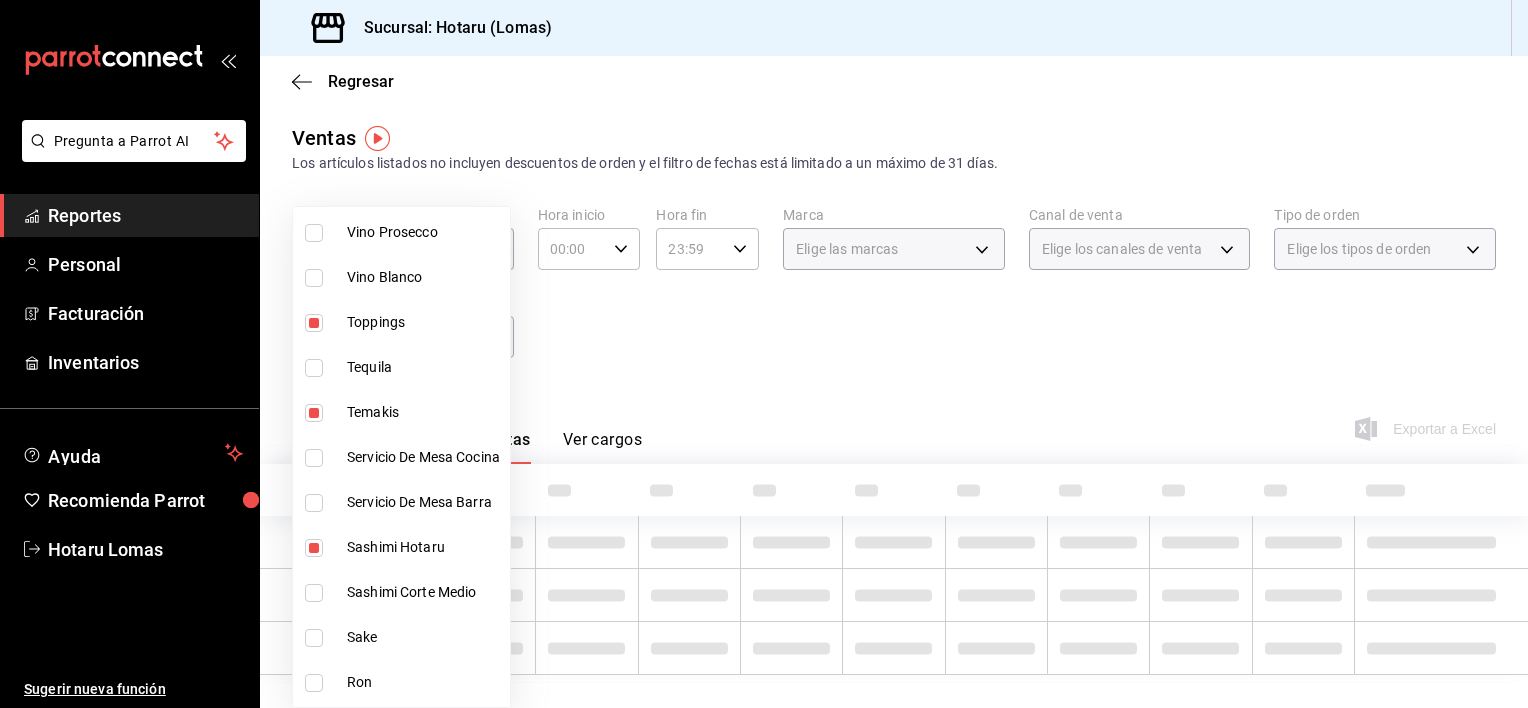 type on "0d7abbe7-94c3-4ebf-a89f-12c3194fc81b,523e5ed6-8c07-405f-9678-f2d4a8b6da82,9e28246f-c05f-49bb-bc78-692458e647dc,3f089a4a-f196-4a37-8195-a6178ba73431" 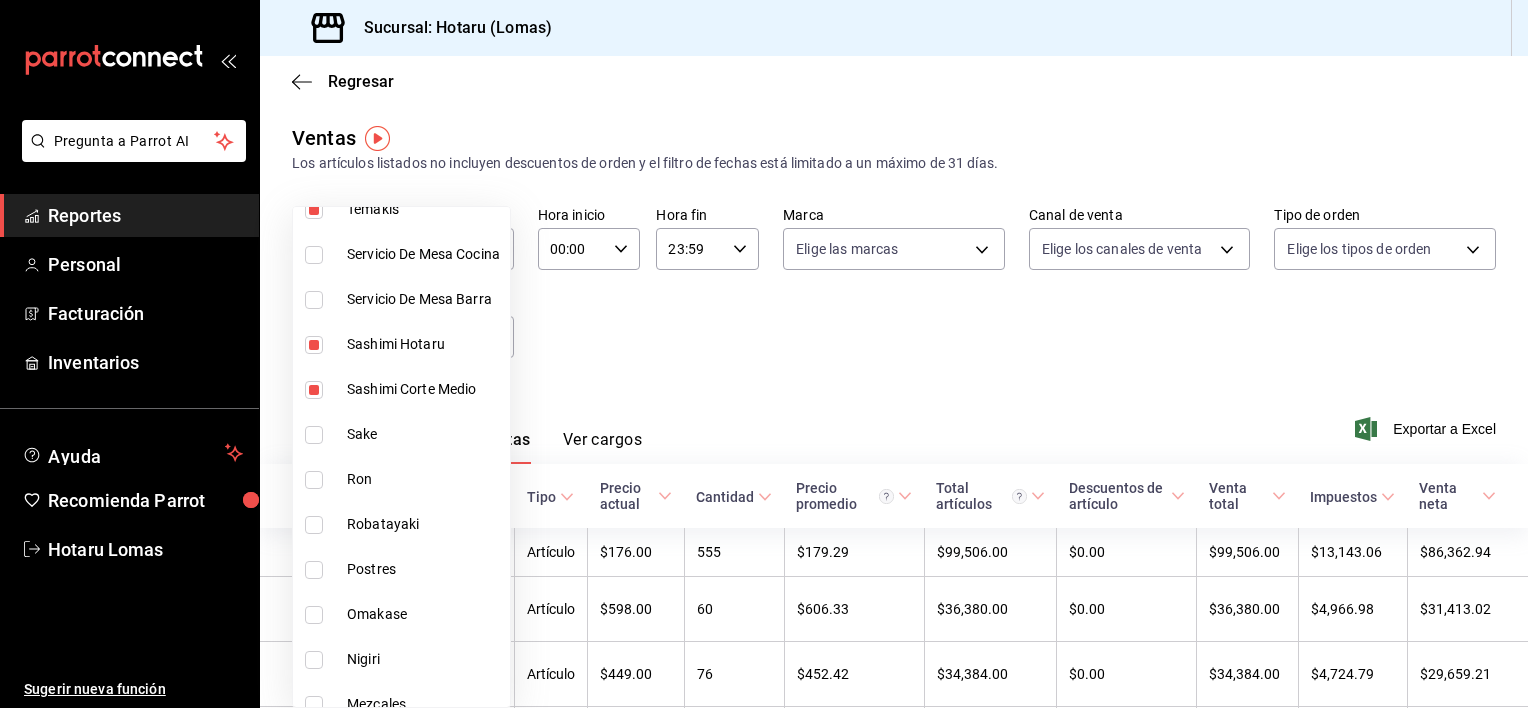 scroll, scrollTop: 498, scrollLeft: 0, axis: vertical 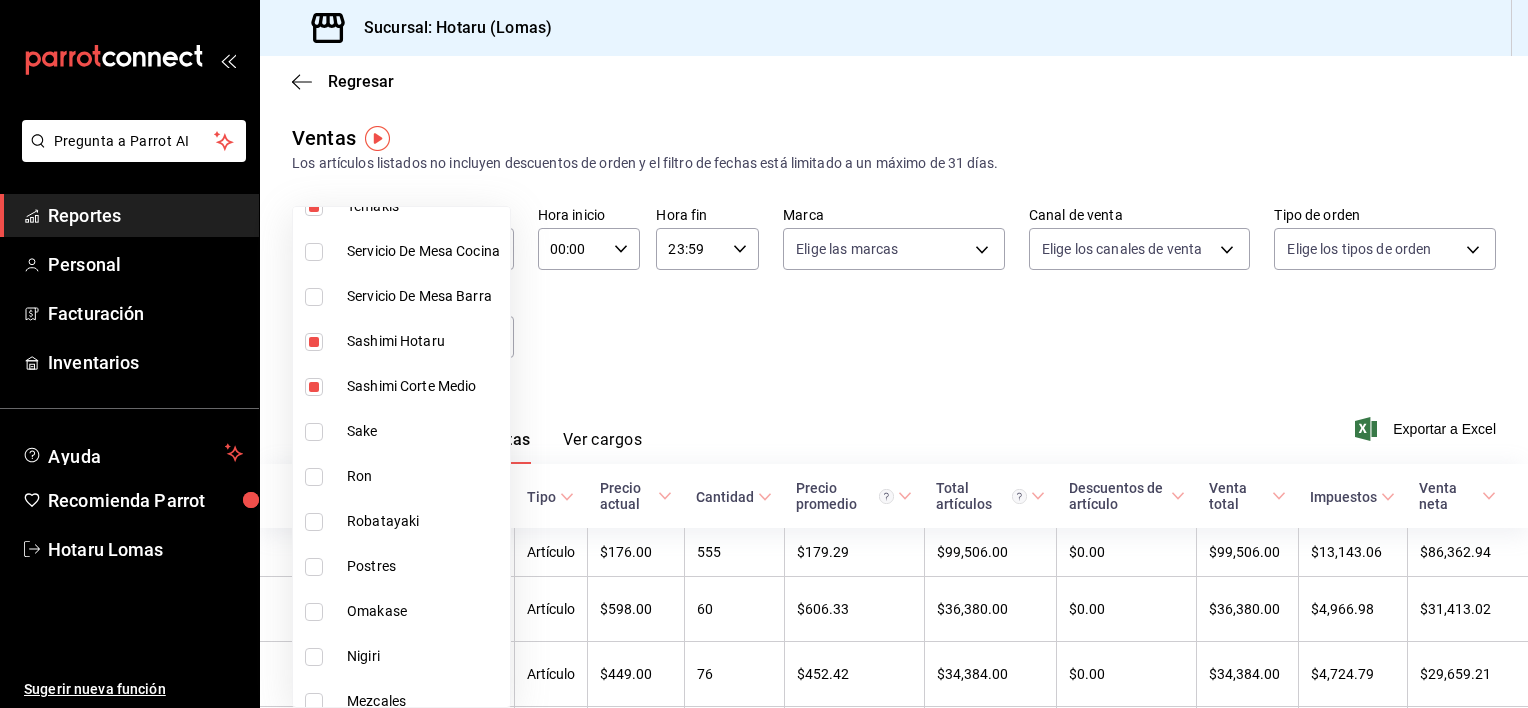 click on "Robatayaki" at bounding box center [424, 521] 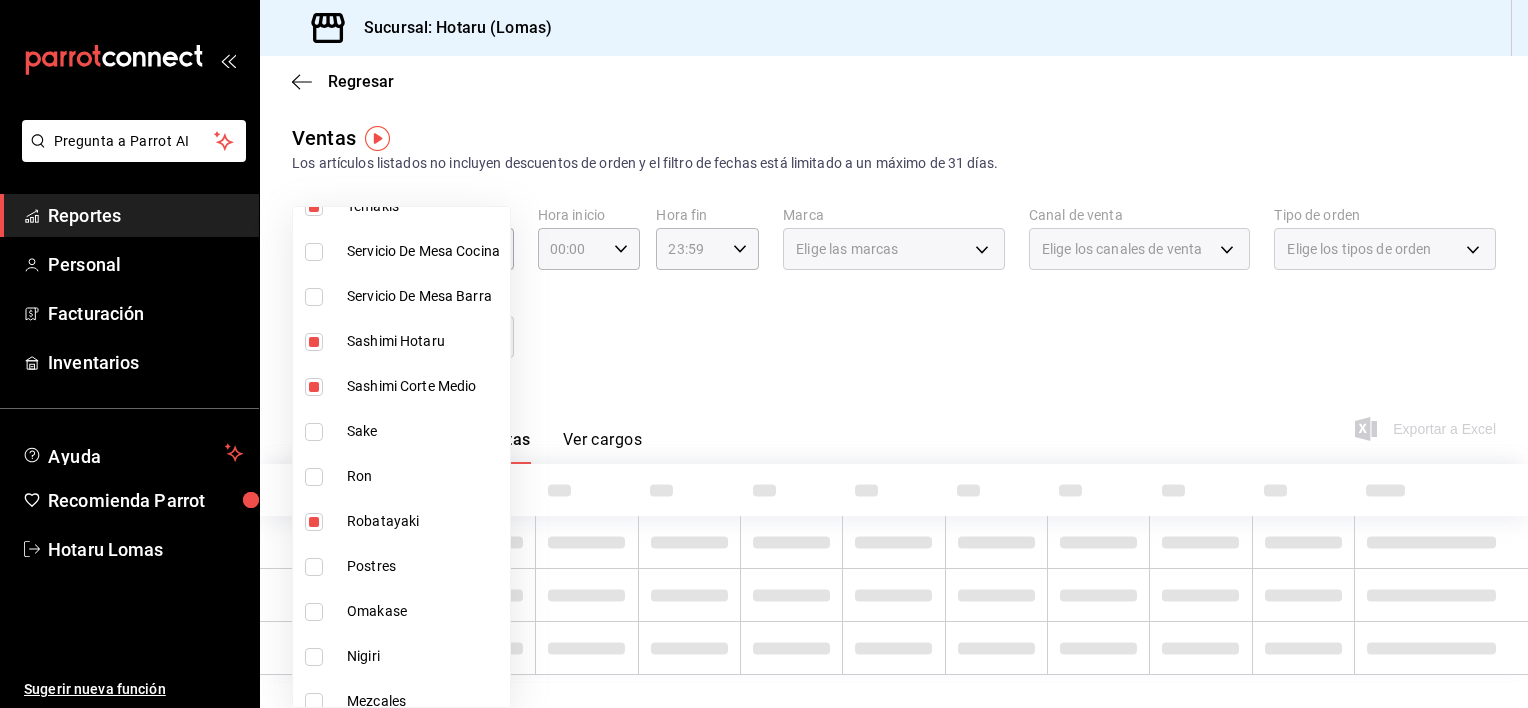 click on "Postres" at bounding box center (401, 566) 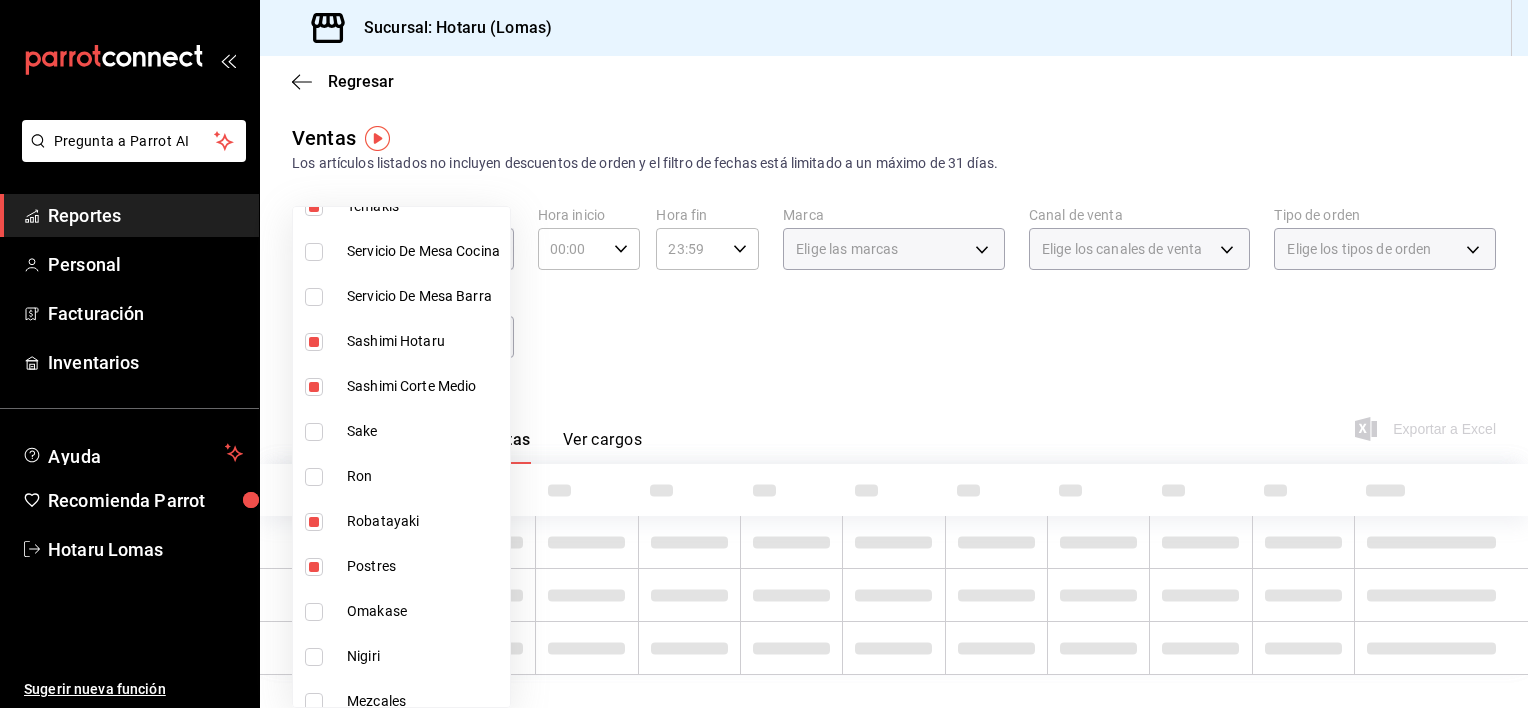 click on "Omakase" at bounding box center [424, 611] 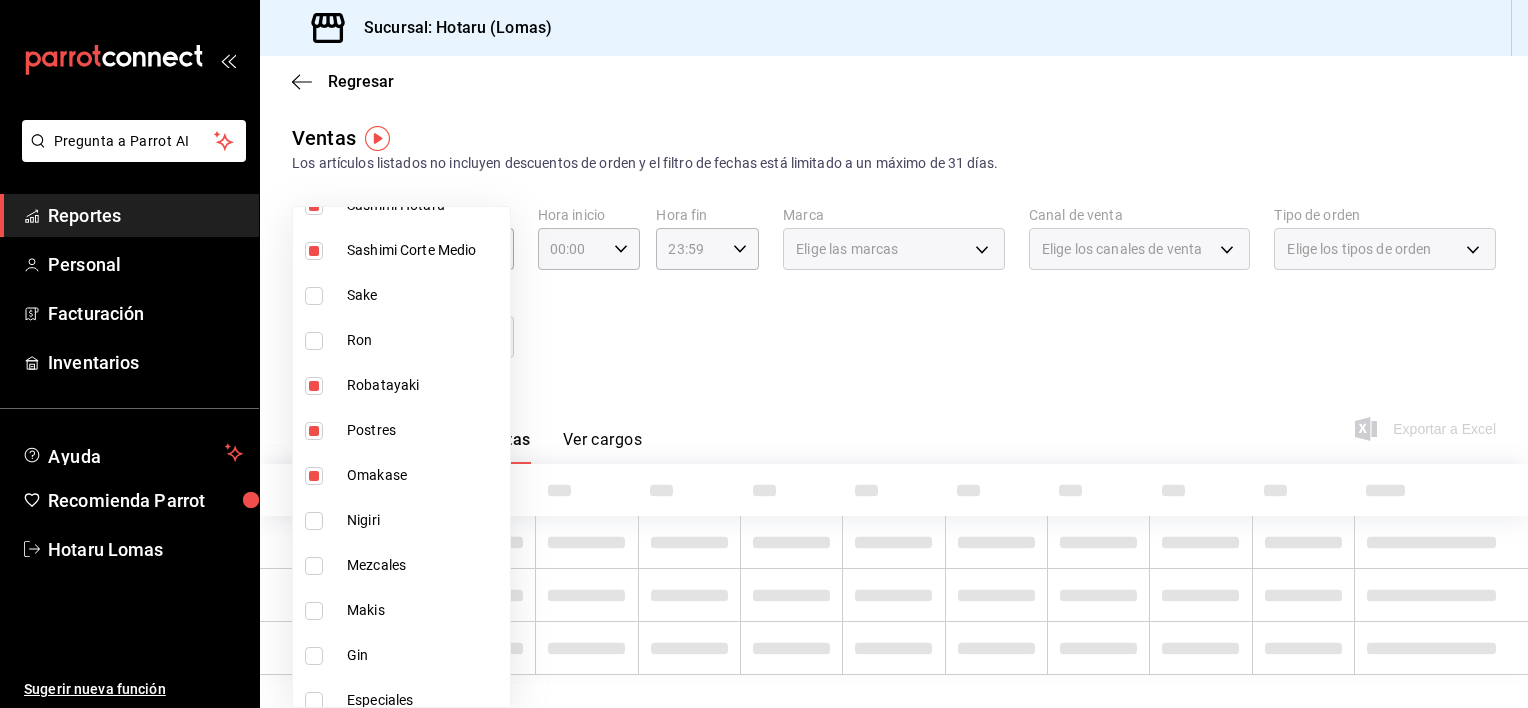 scroll, scrollTop: 638, scrollLeft: 0, axis: vertical 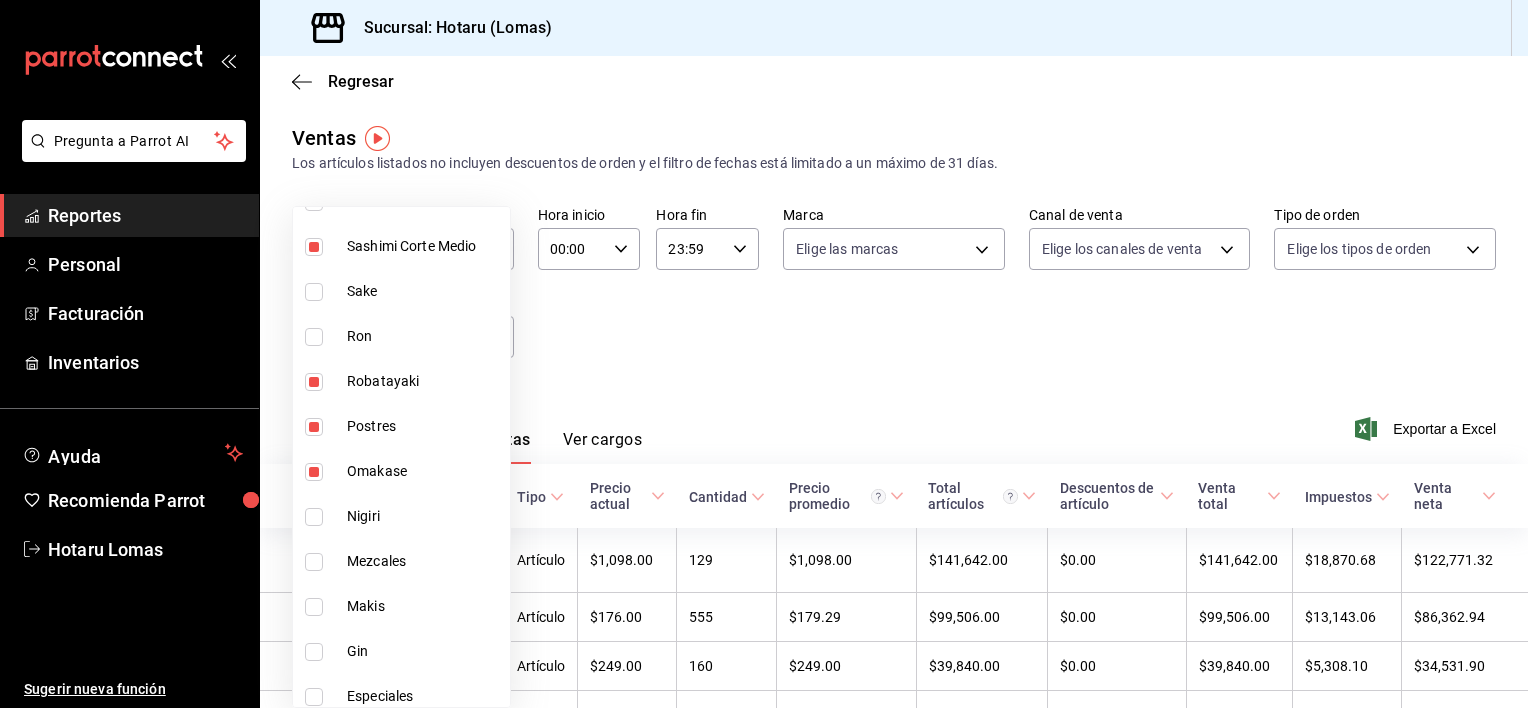 click on "Mezcales" at bounding box center (401, 561) 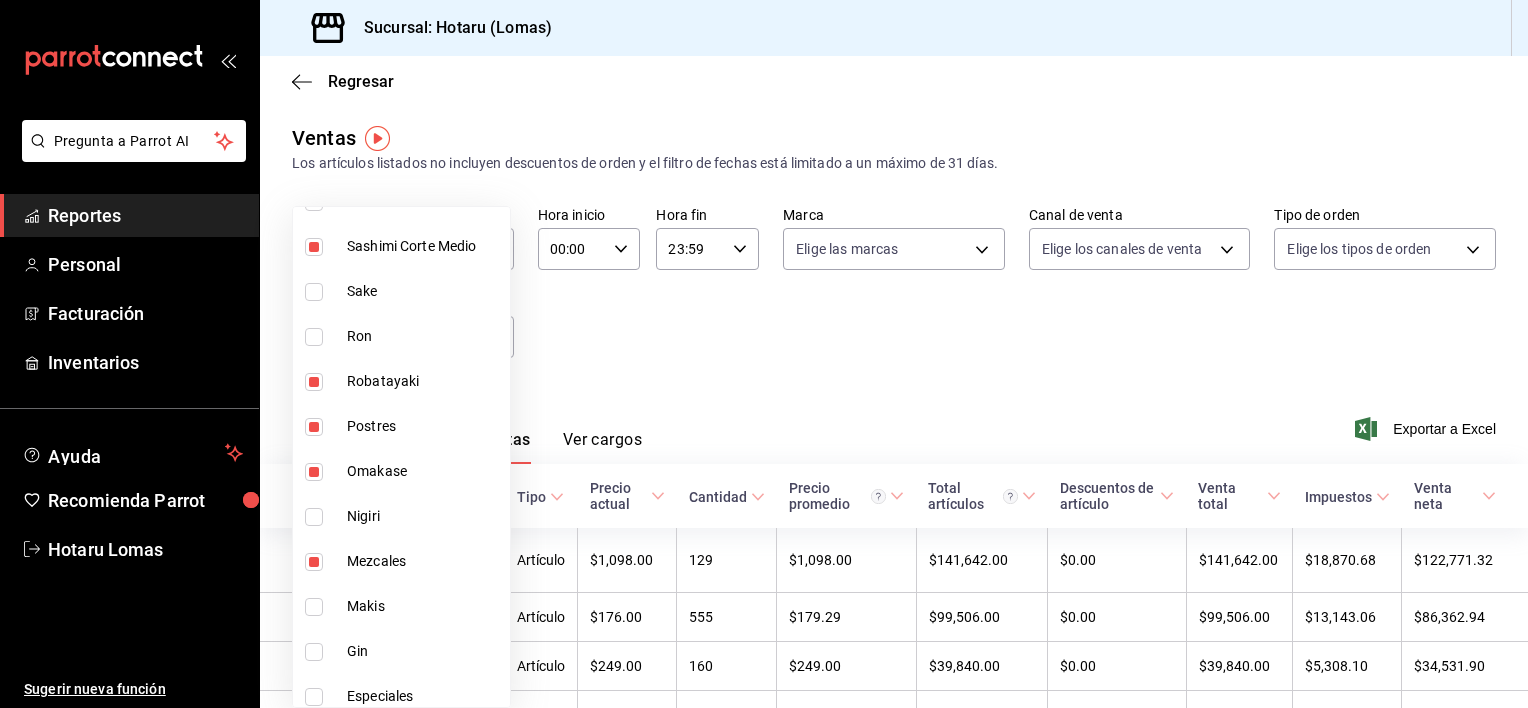 click on "Mezcales" at bounding box center (424, 561) 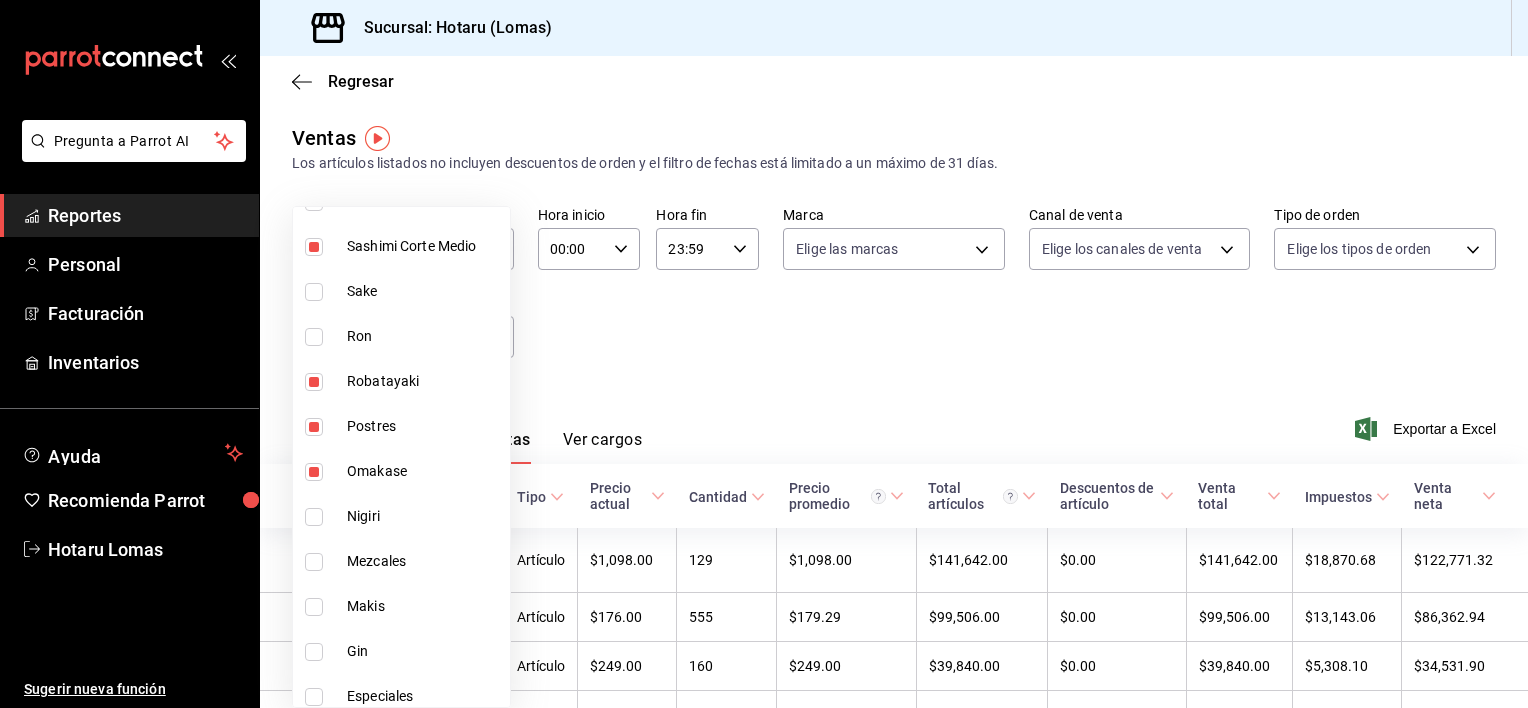 click on "Makis" at bounding box center [424, 606] 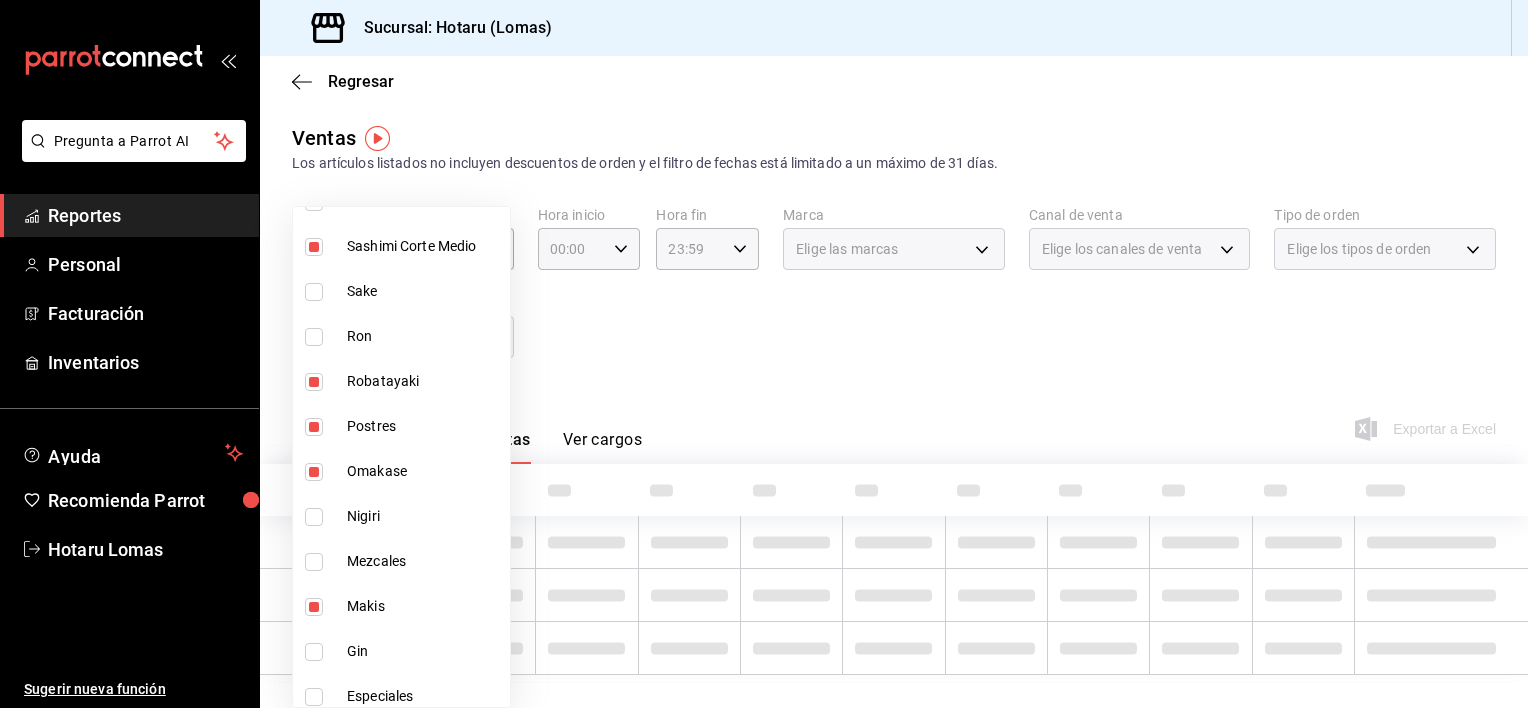 click on "Nigiri" at bounding box center [424, 516] 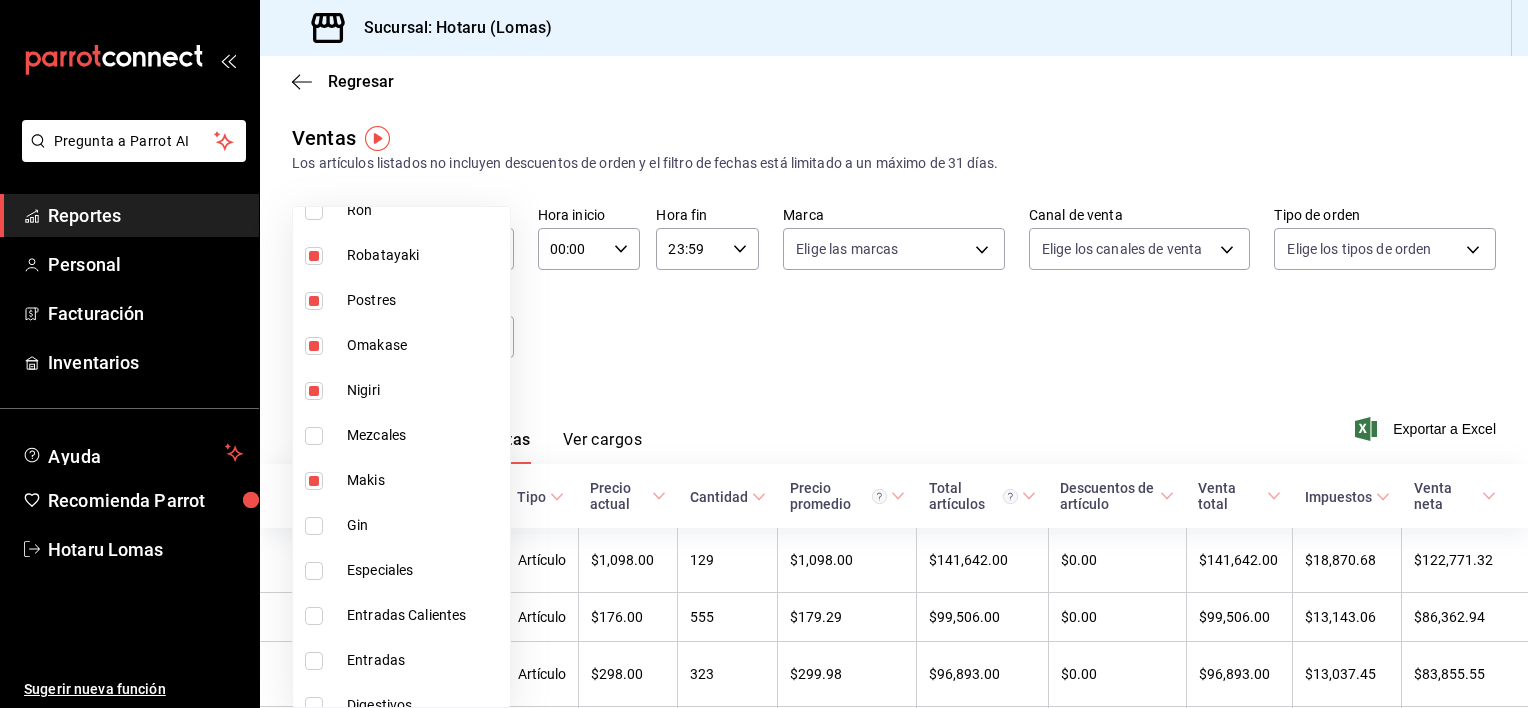 scroll, scrollTop: 766, scrollLeft: 0, axis: vertical 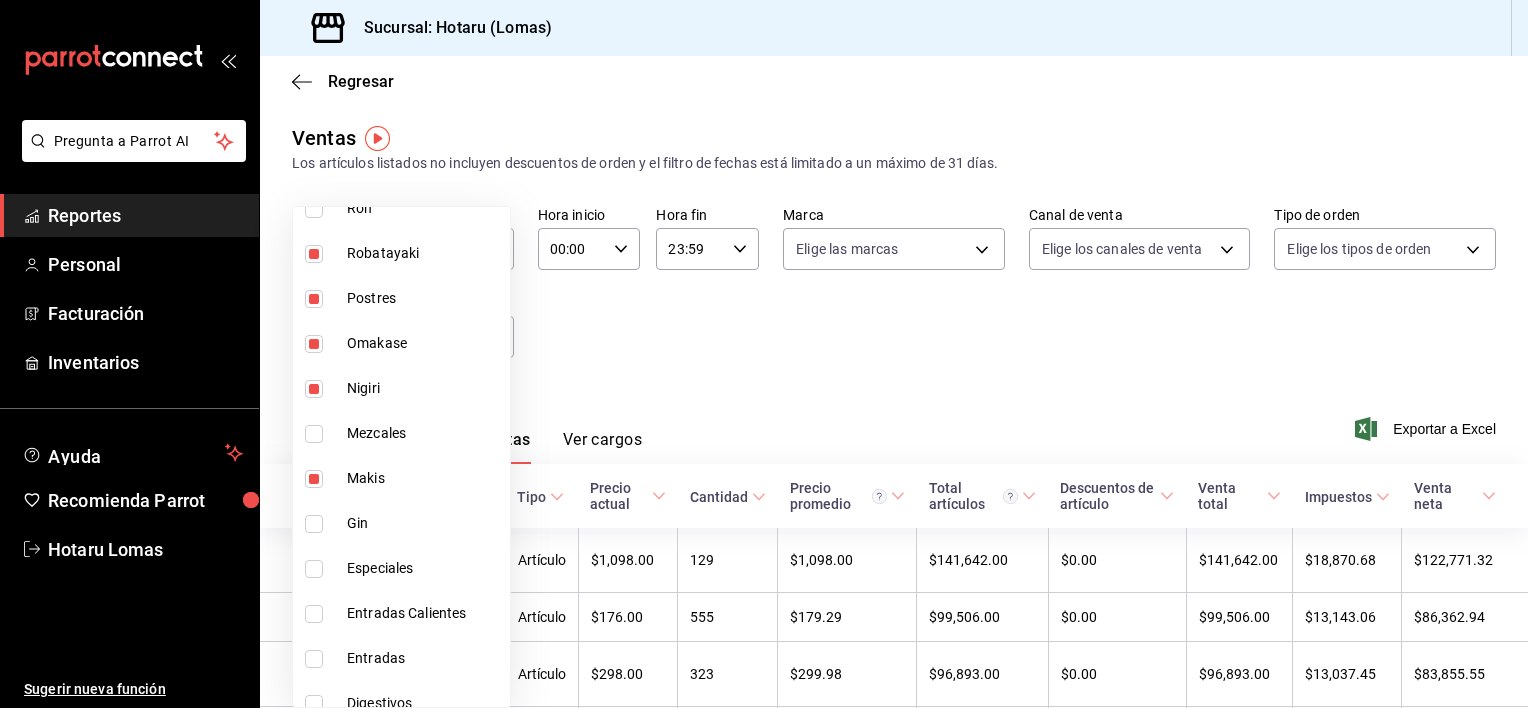 click on "Especiales" at bounding box center (424, 568) 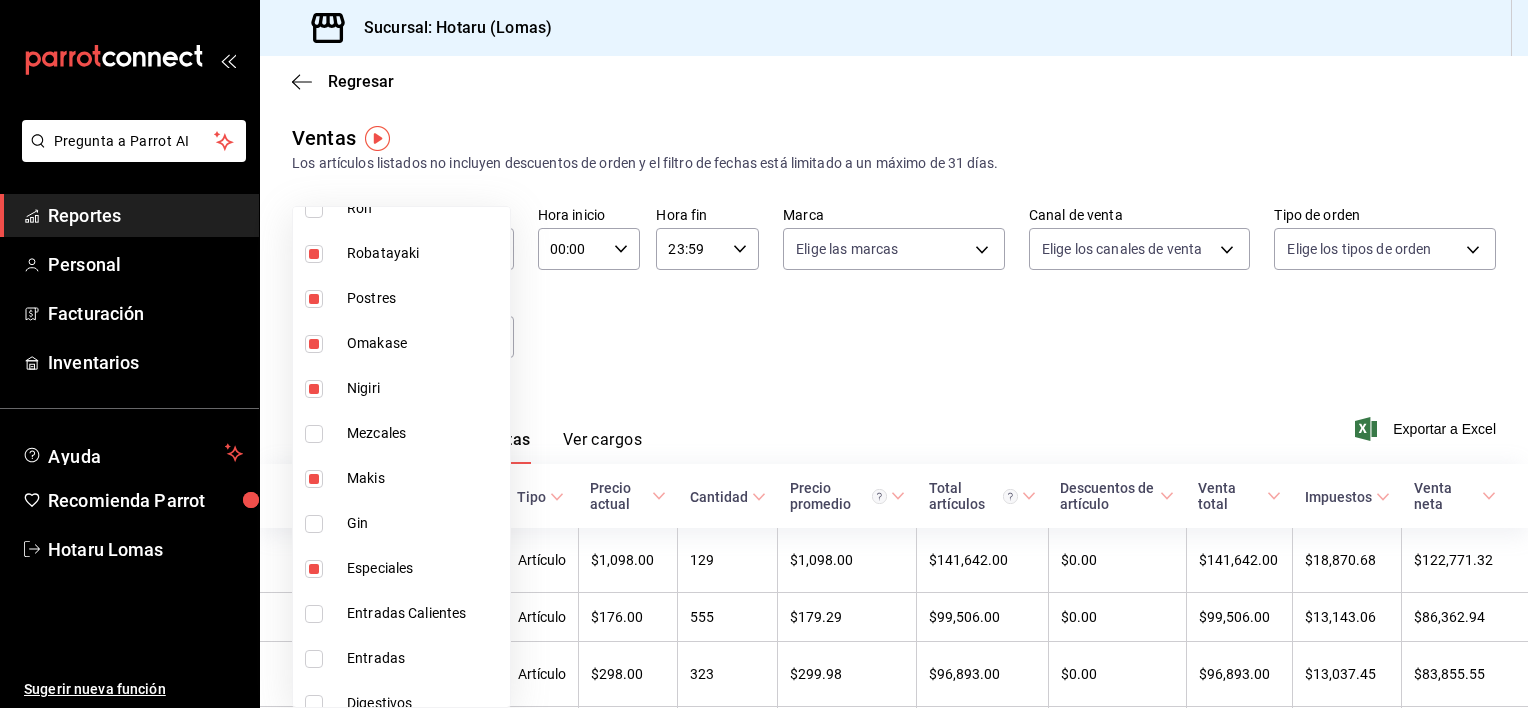 click on "Entradas Calientes" at bounding box center [424, 613] 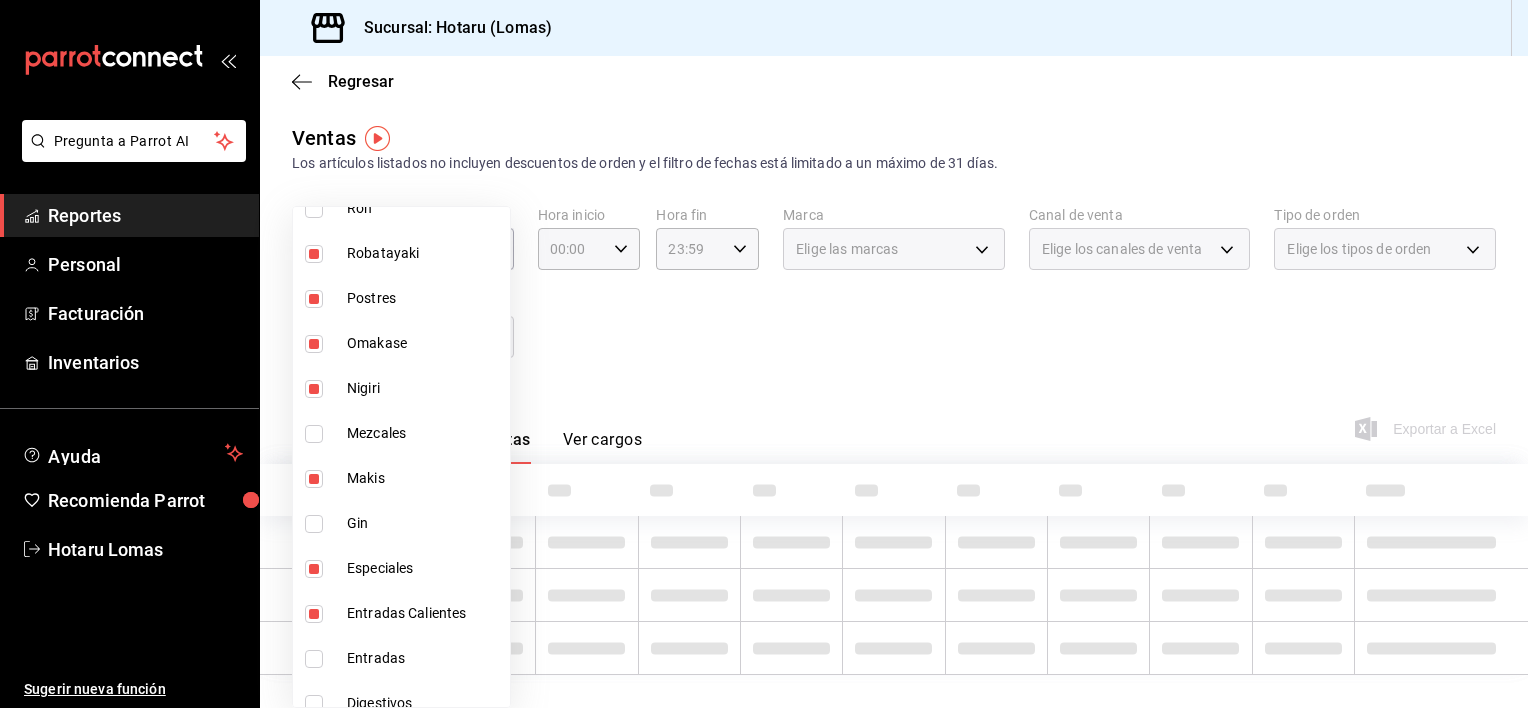 click on "Entradas" at bounding box center [424, 658] 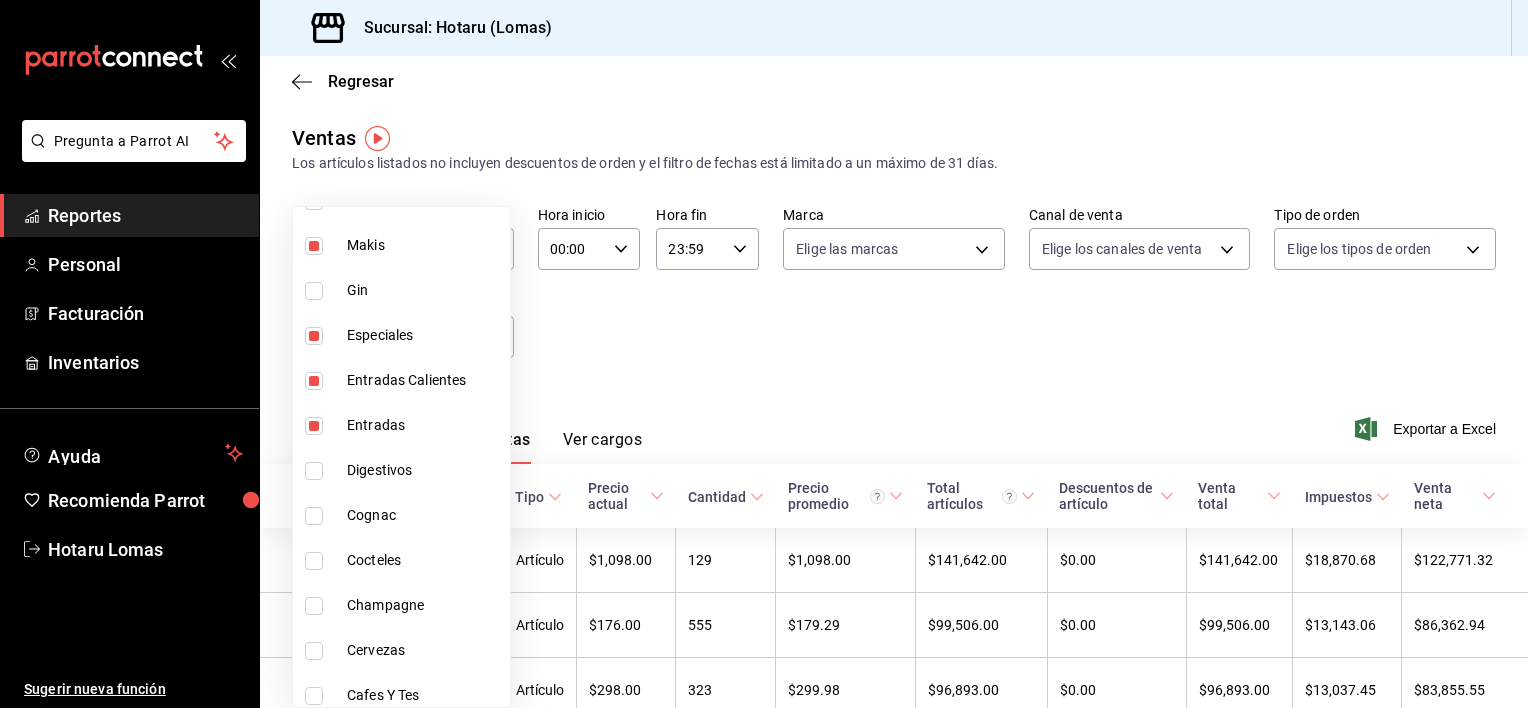 scroll, scrollTop: 1116, scrollLeft: 0, axis: vertical 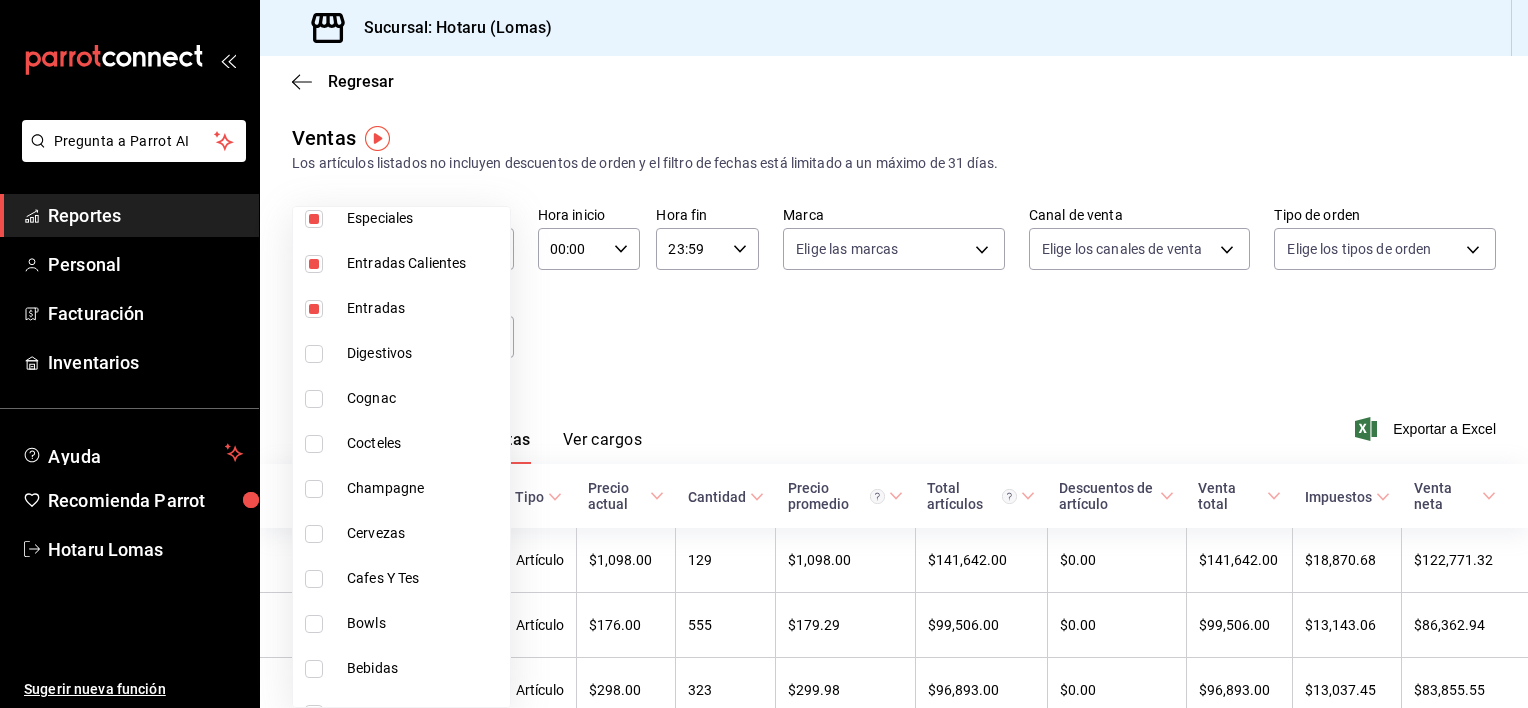 click on "Bowls" at bounding box center (424, 623) 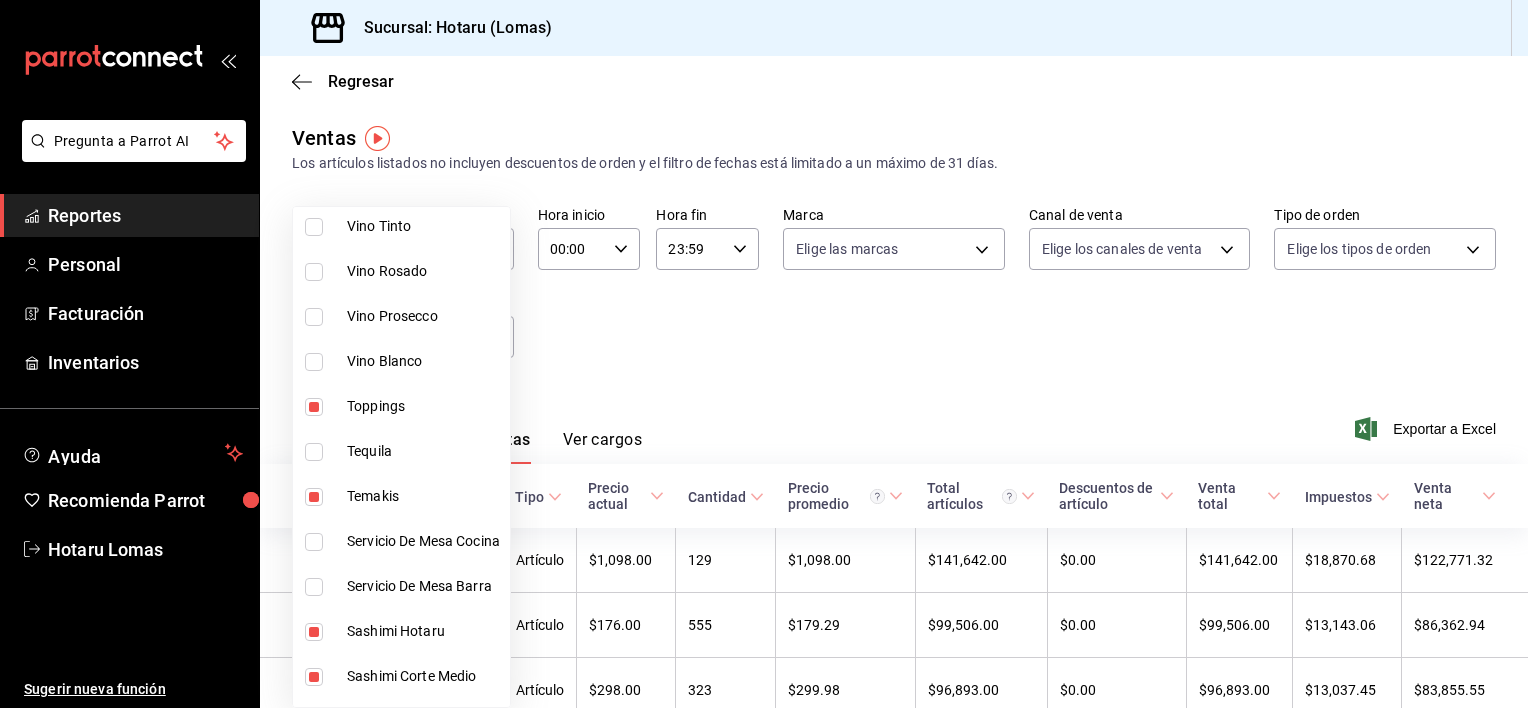 scroll, scrollTop: 0, scrollLeft: 0, axis: both 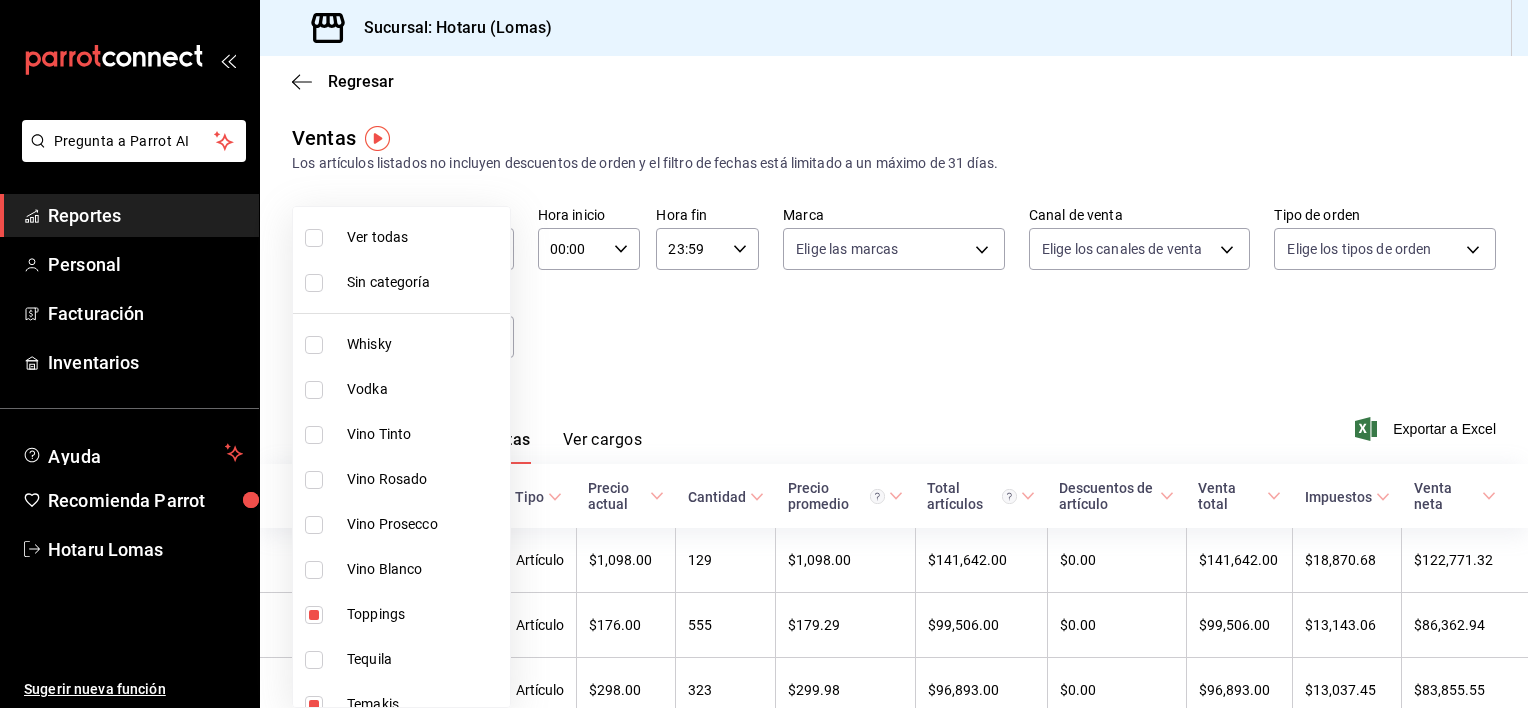 click at bounding box center (764, 354) 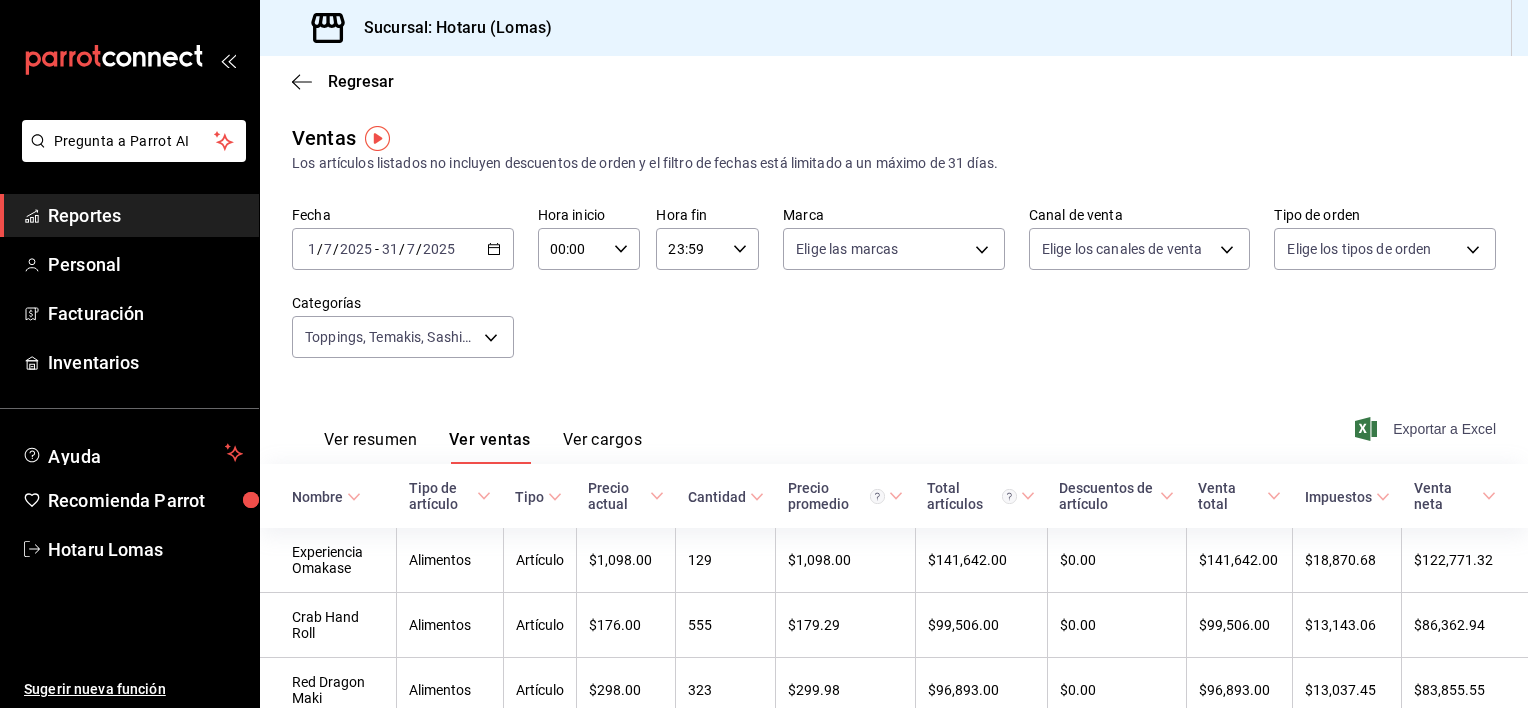 click on "Exportar a Excel" at bounding box center [1427, 429] 